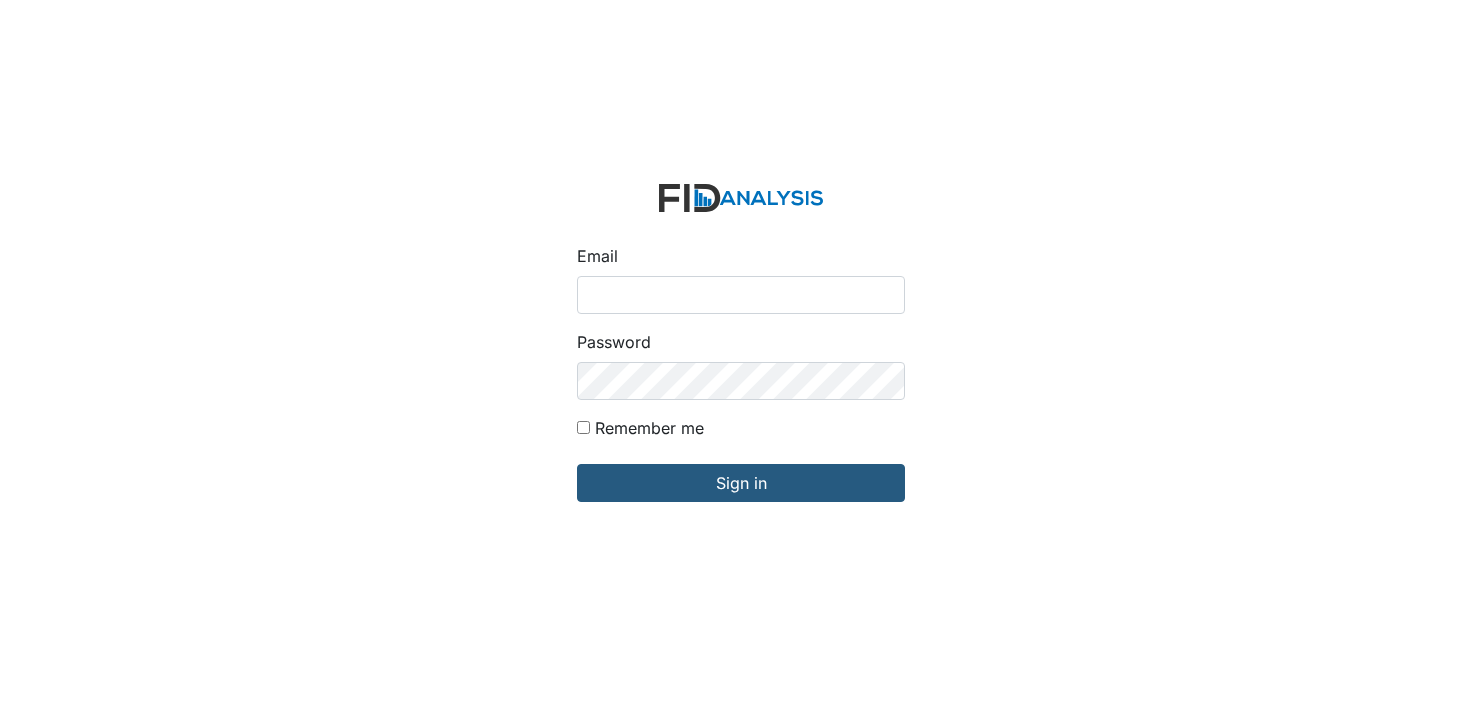 scroll, scrollTop: 0, scrollLeft: 0, axis: both 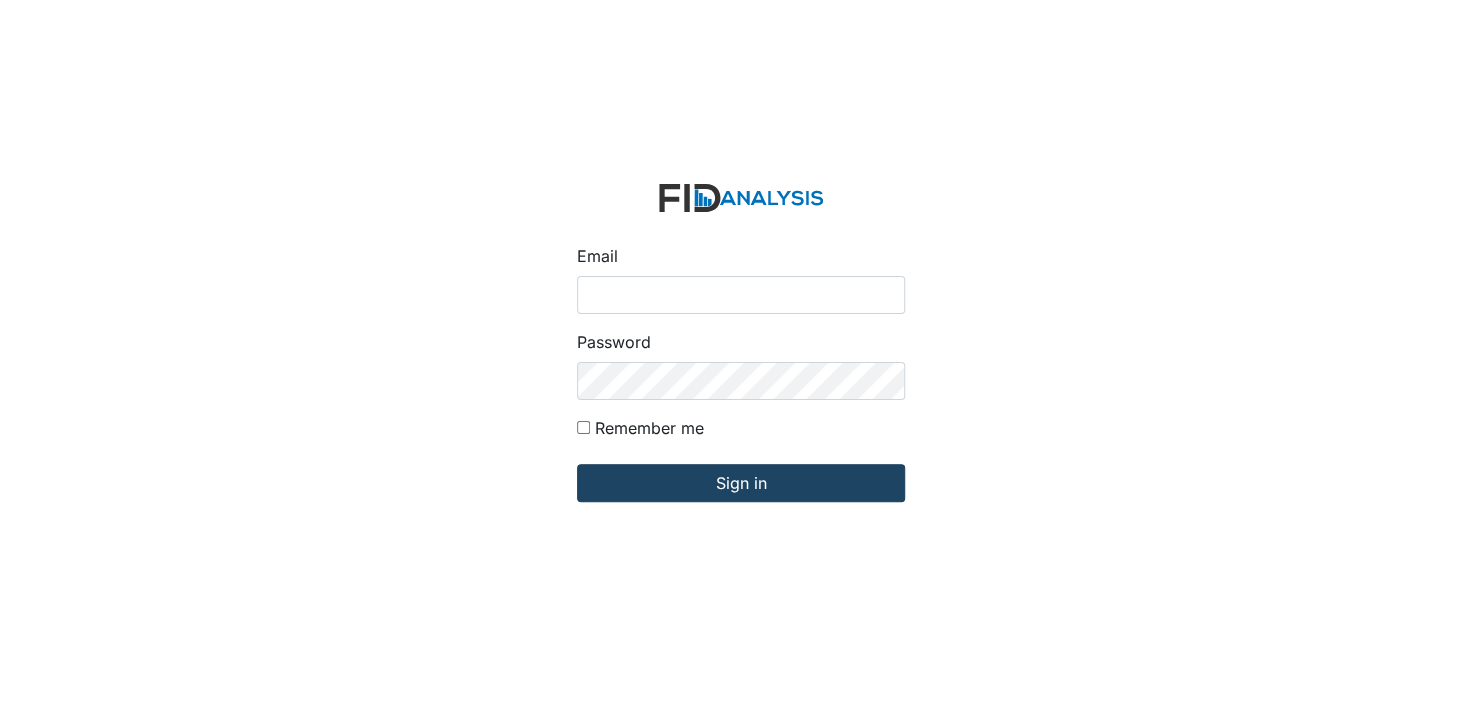 type on "[EMAIL_ADDRESS][DOMAIN_NAME]" 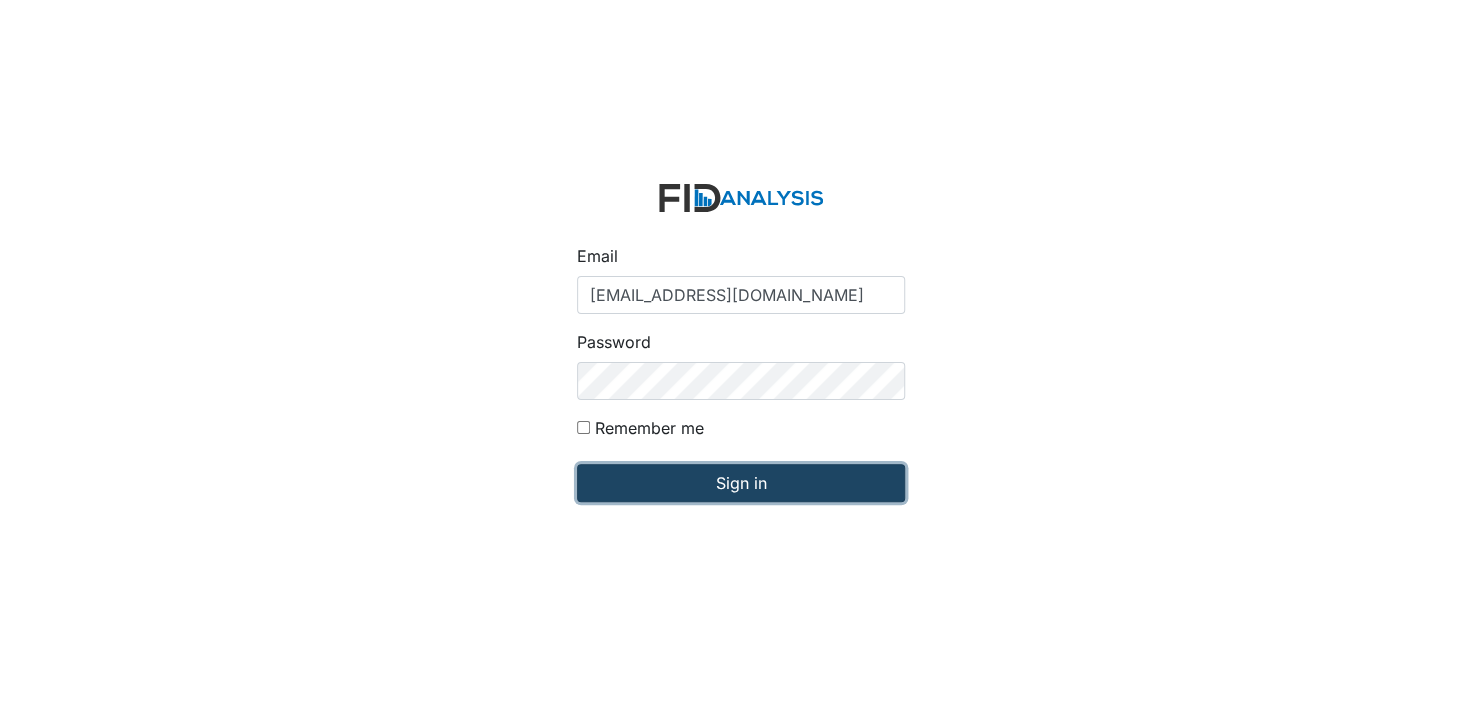 click on "Sign in" at bounding box center [741, 483] 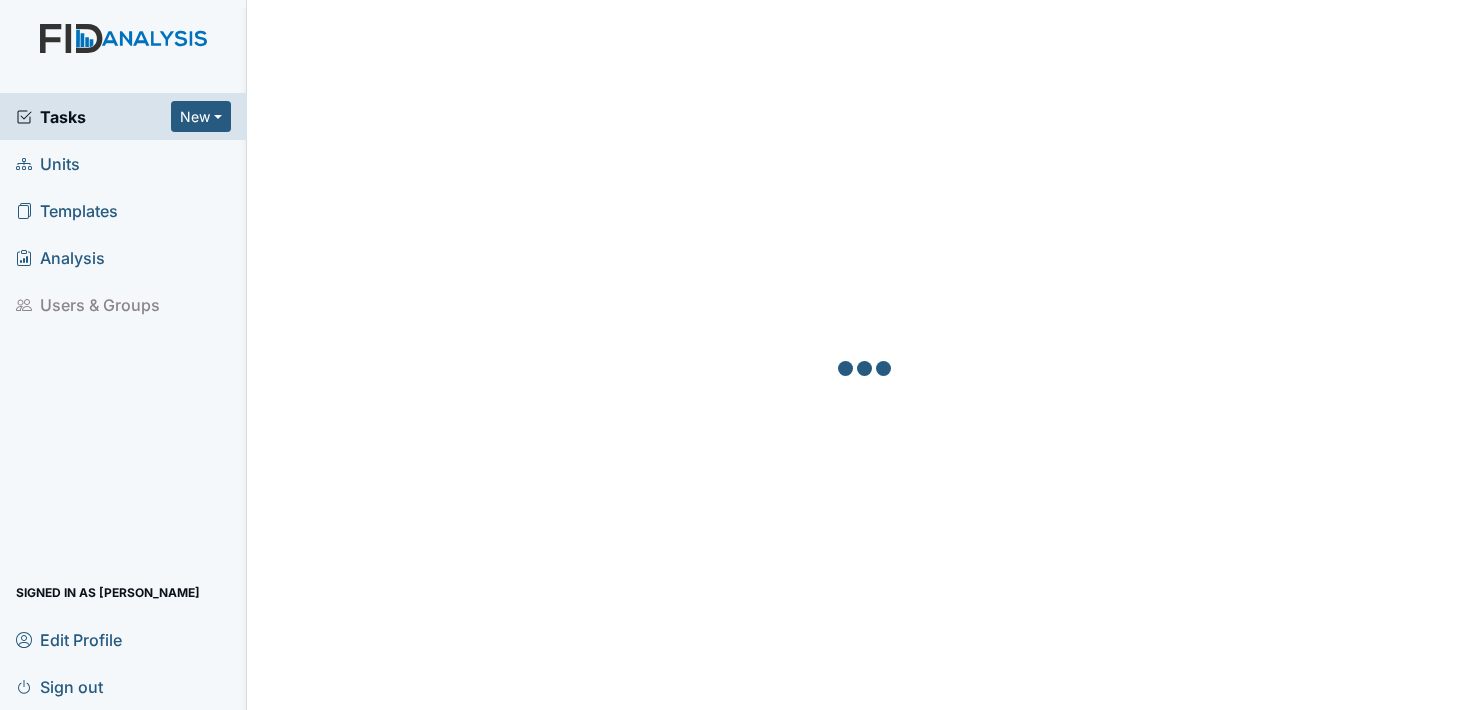 scroll, scrollTop: 0, scrollLeft: 0, axis: both 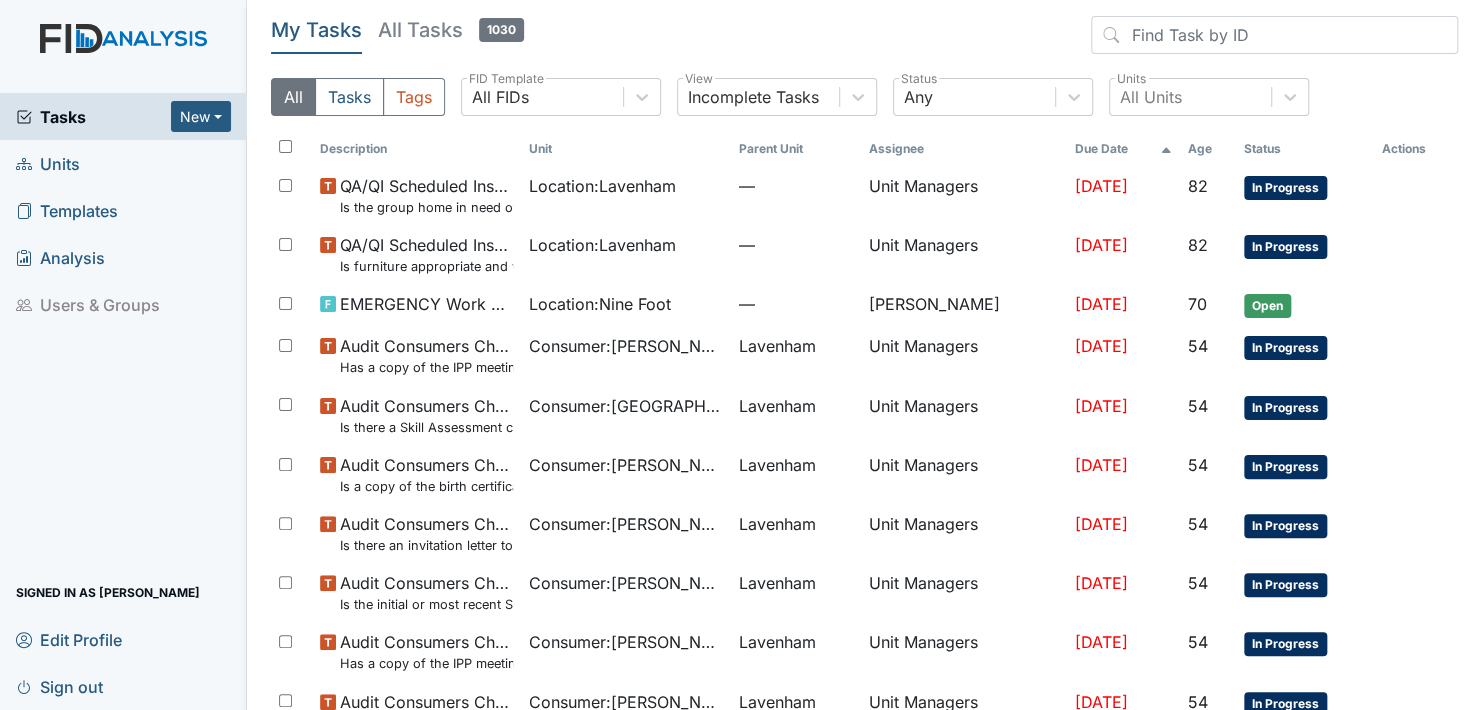 click on "Units" at bounding box center (48, 163) 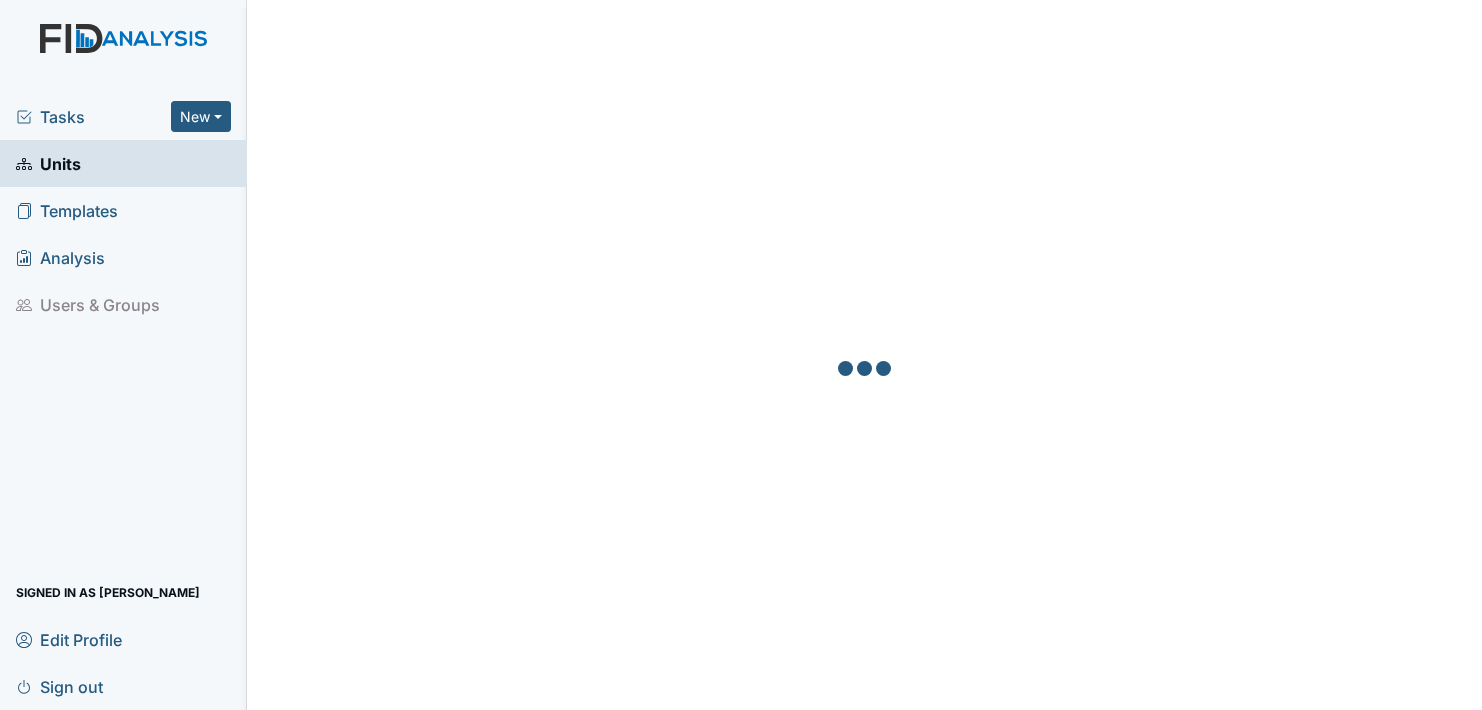 scroll, scrollTop: 0, scrollLeft: 0, axis: both 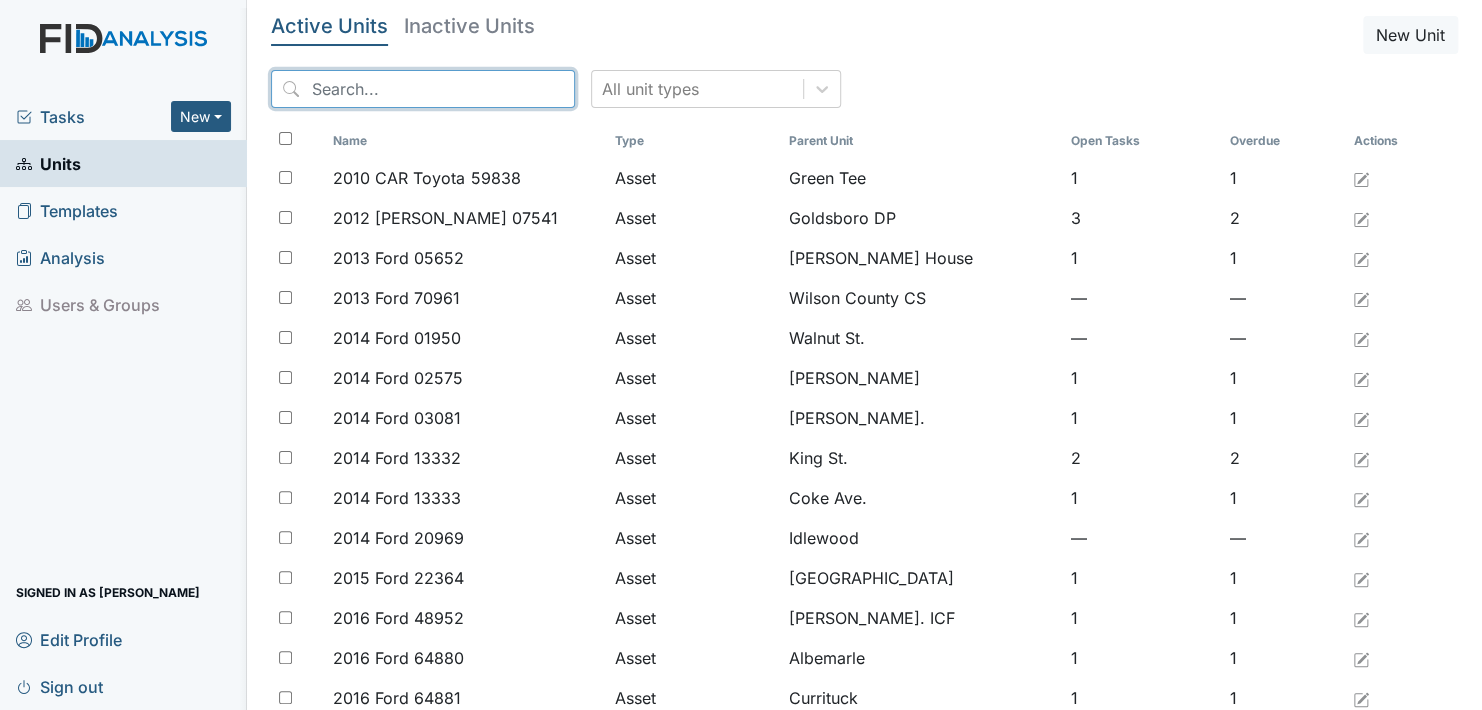 click at bounding box center (423, 89) 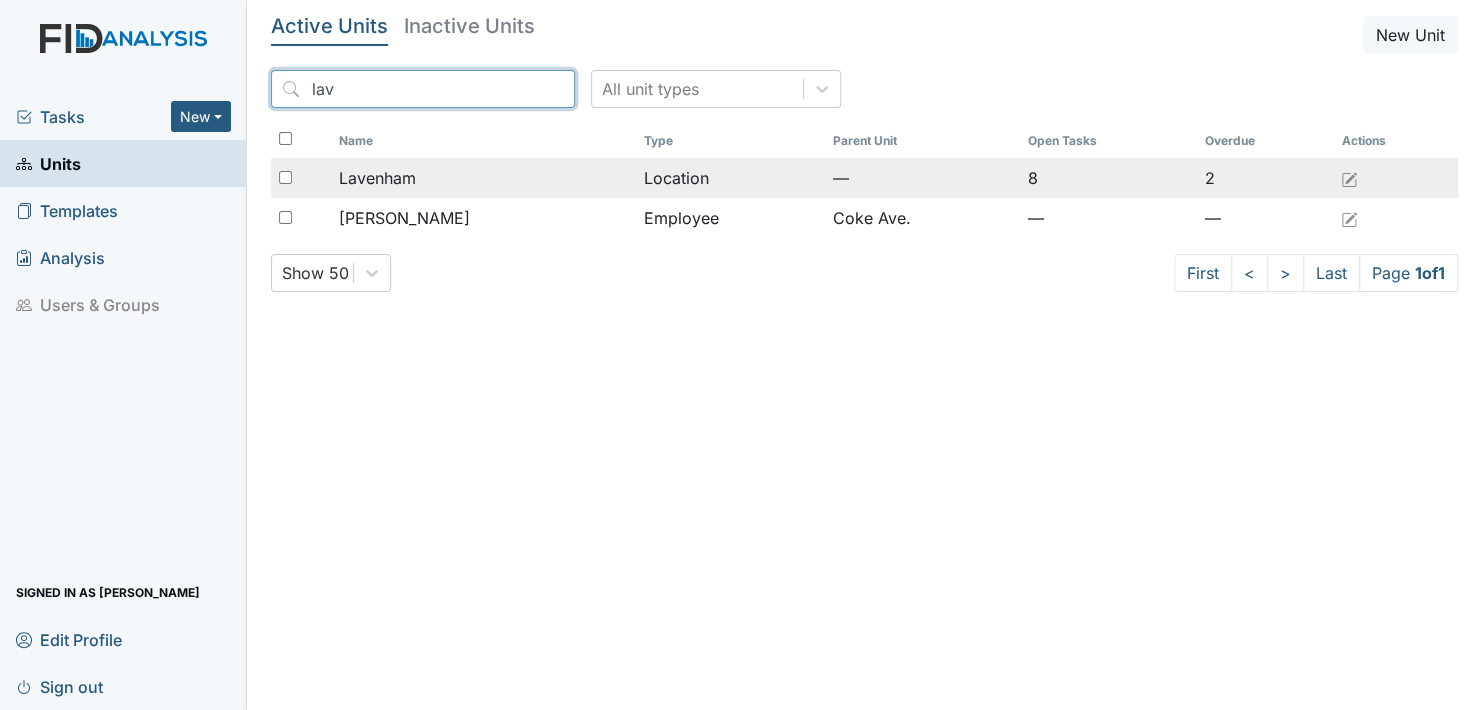 type on "lav" 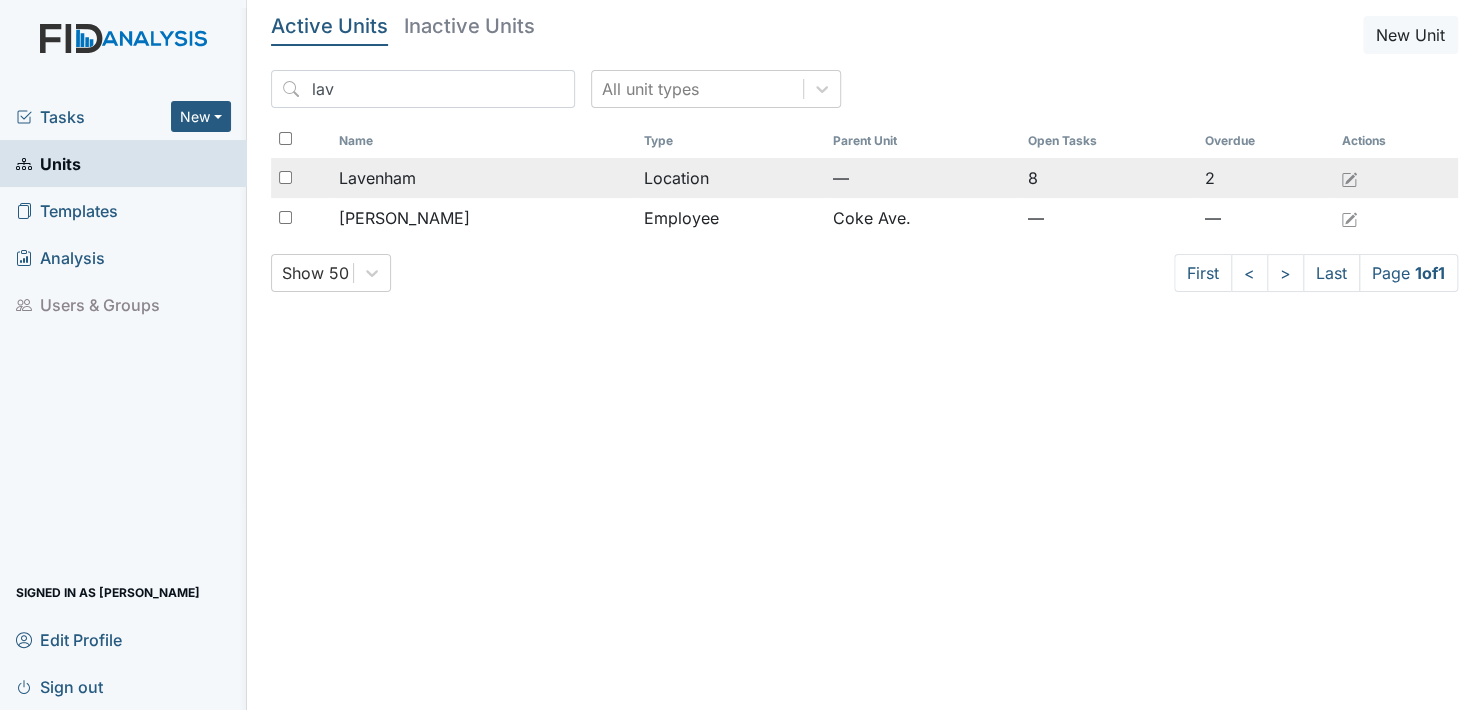click on "Lavenham" at bounding box center (377, 178) 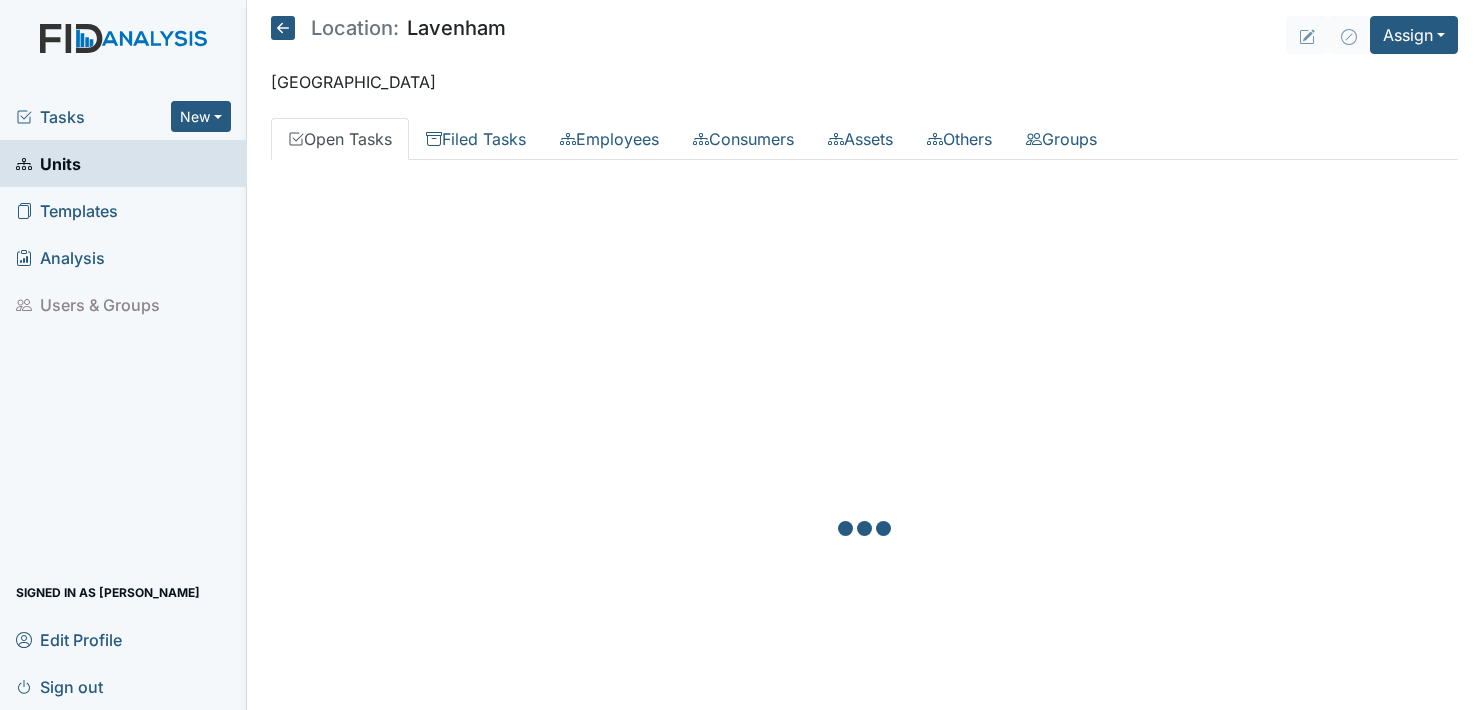 scroll, scrollTop: 0, scrollLeft: 0, axis: both 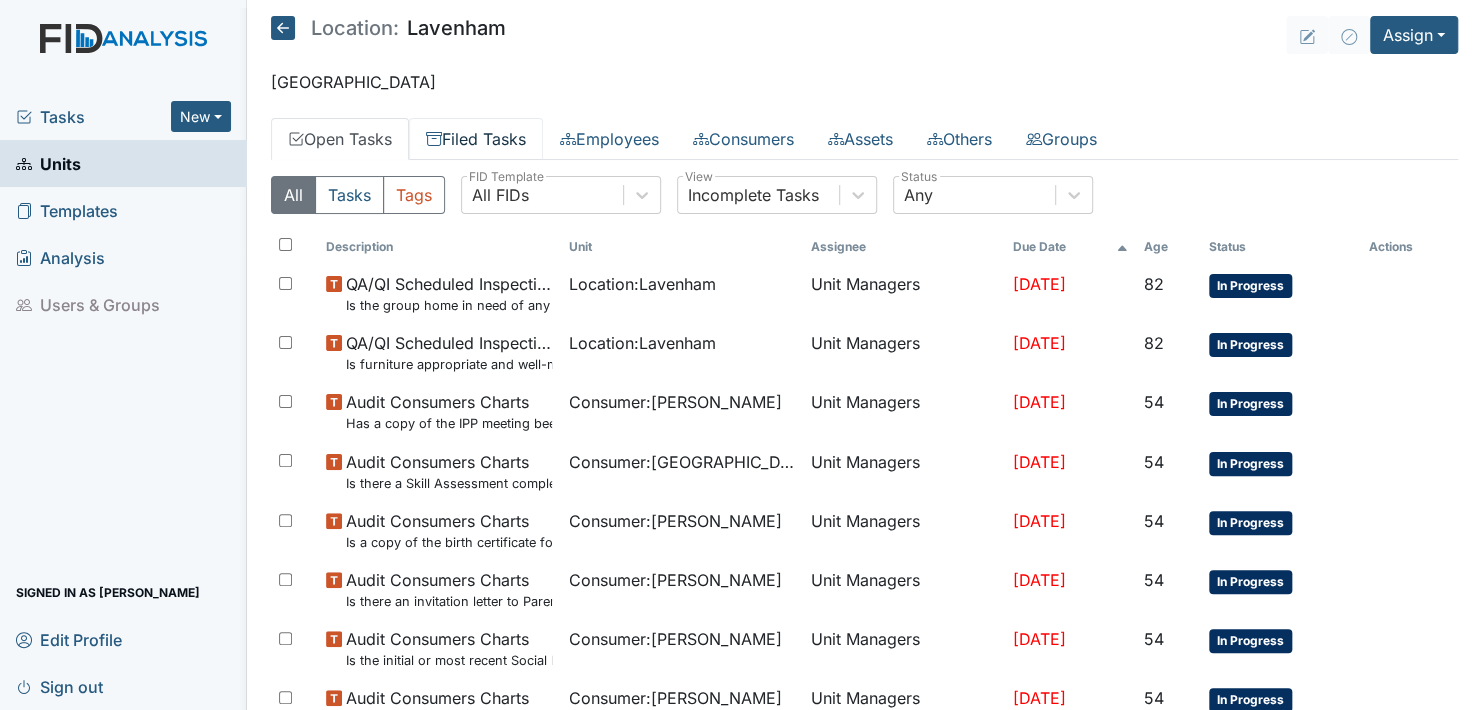 click on "Filed Tasks" at bounding box center (476, 139) 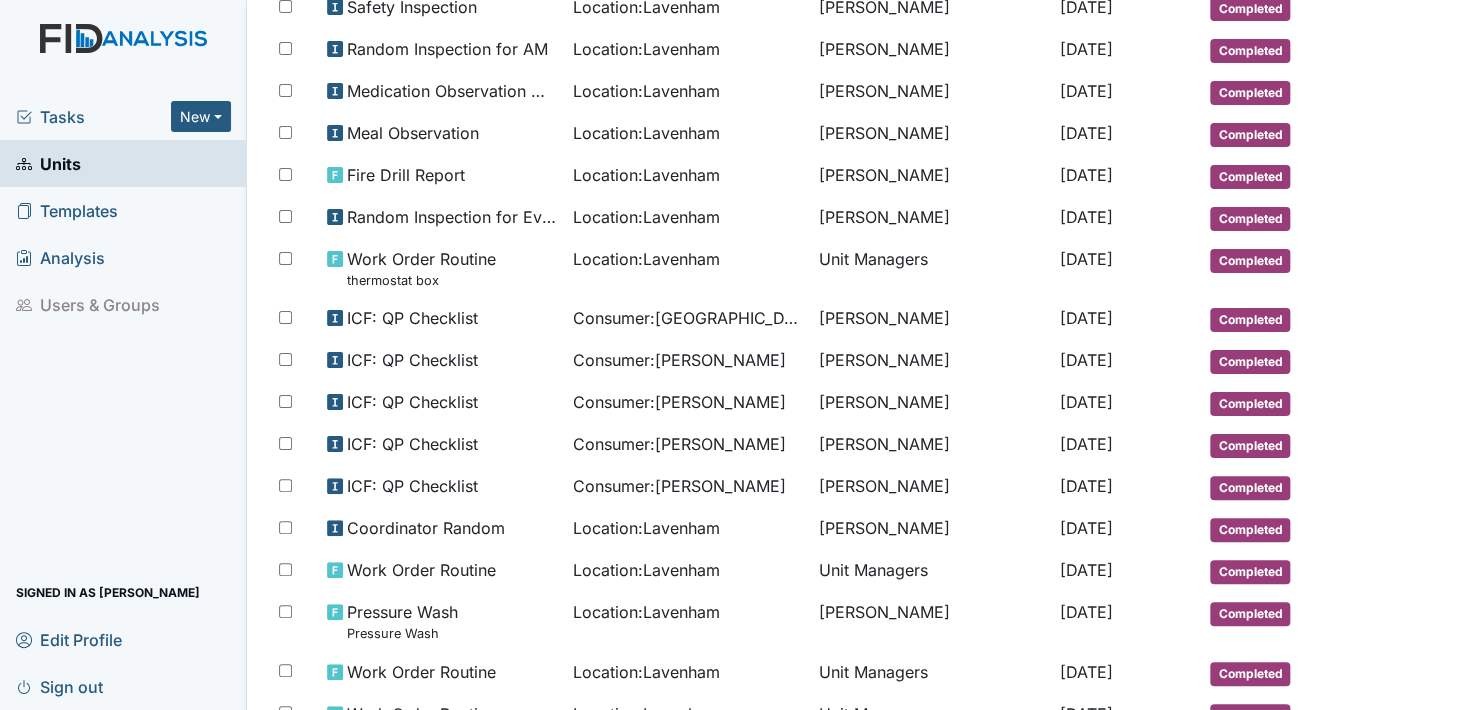 scroll, scrollTop: 1052, scrollLeft: 0, axis: vertical 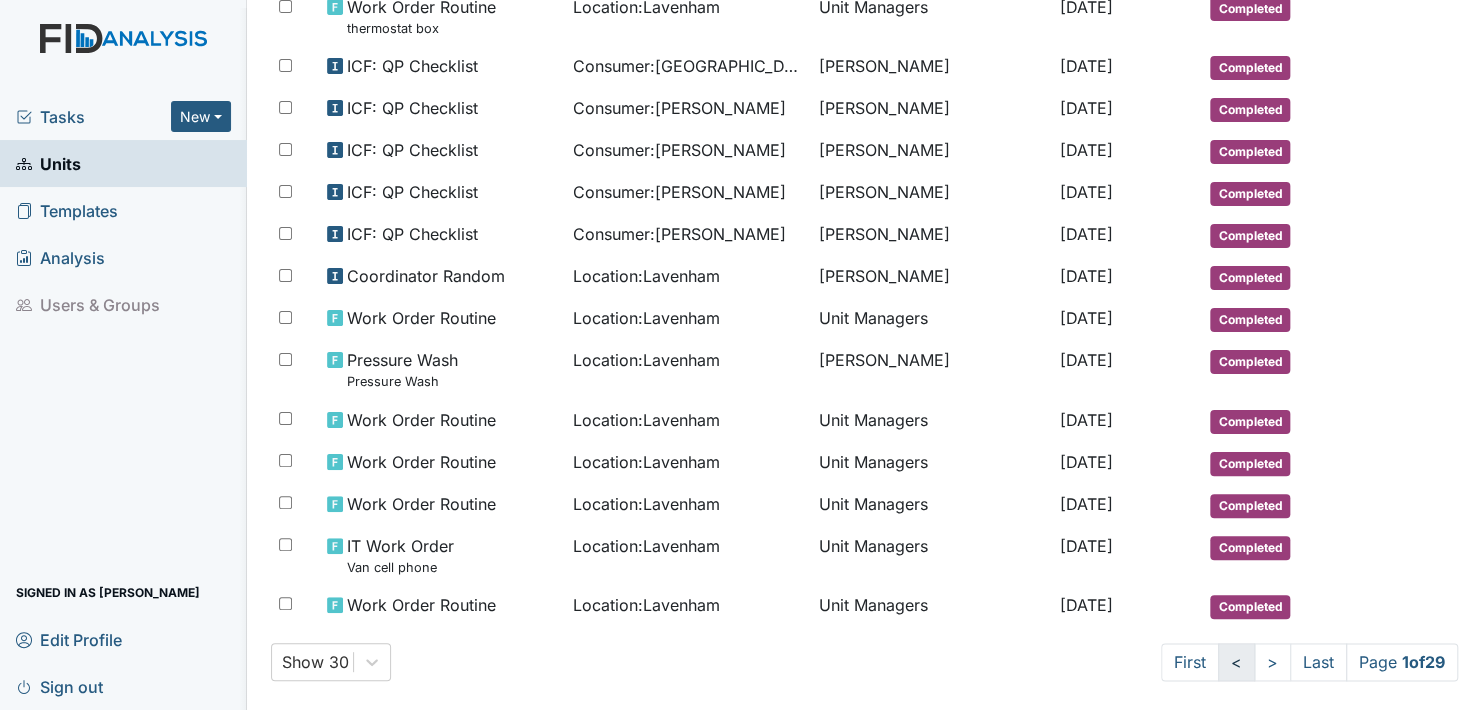 click on "<" at bounding box center [1236, 662] 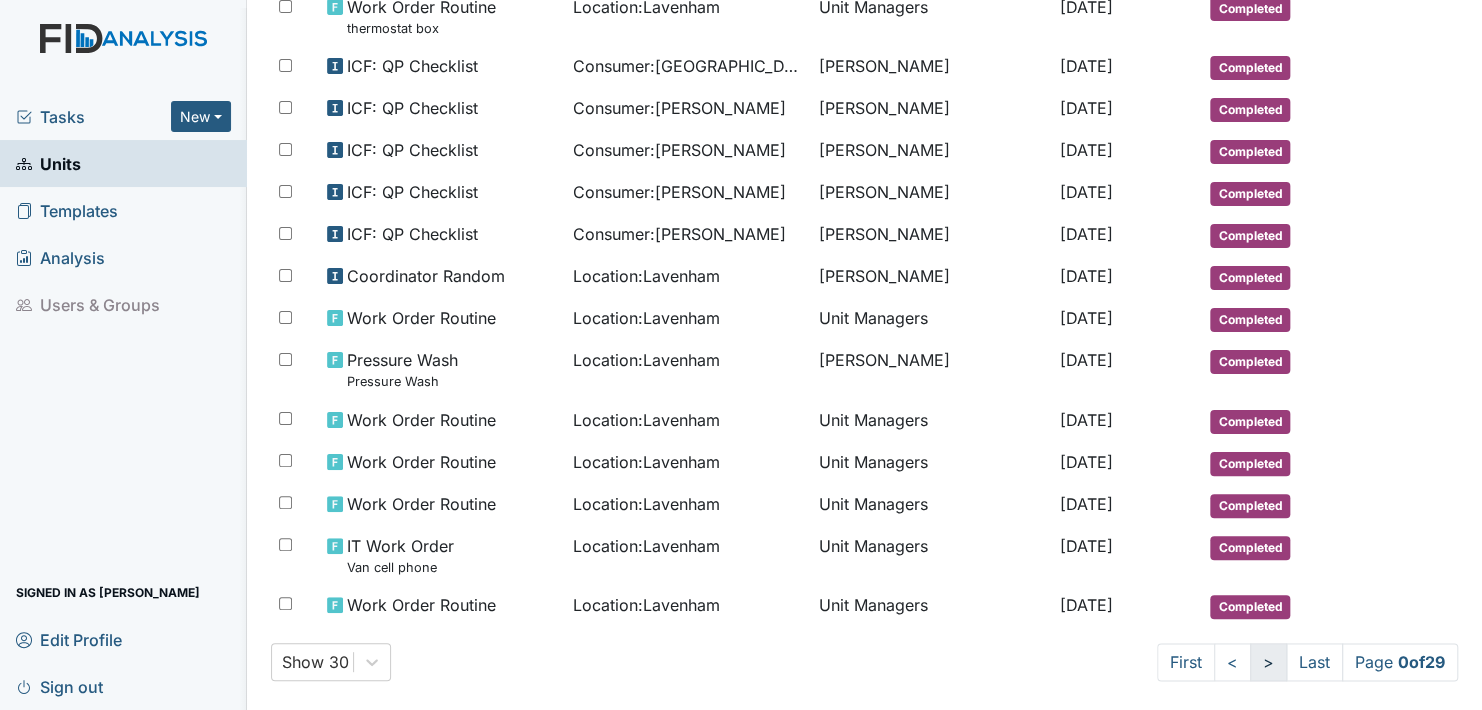 click on ">" at bounding box center [1268, 662] 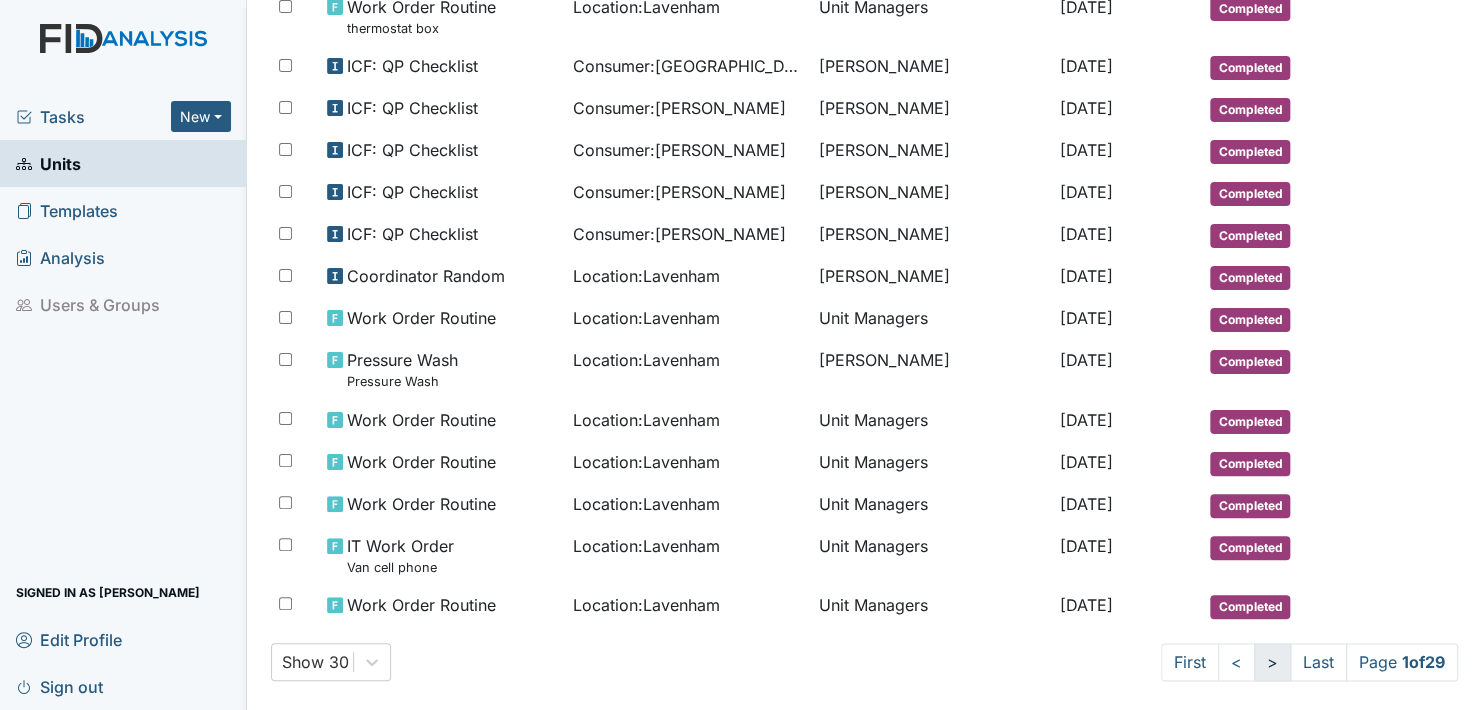 click on ">" at bounding box center (1272, 662) 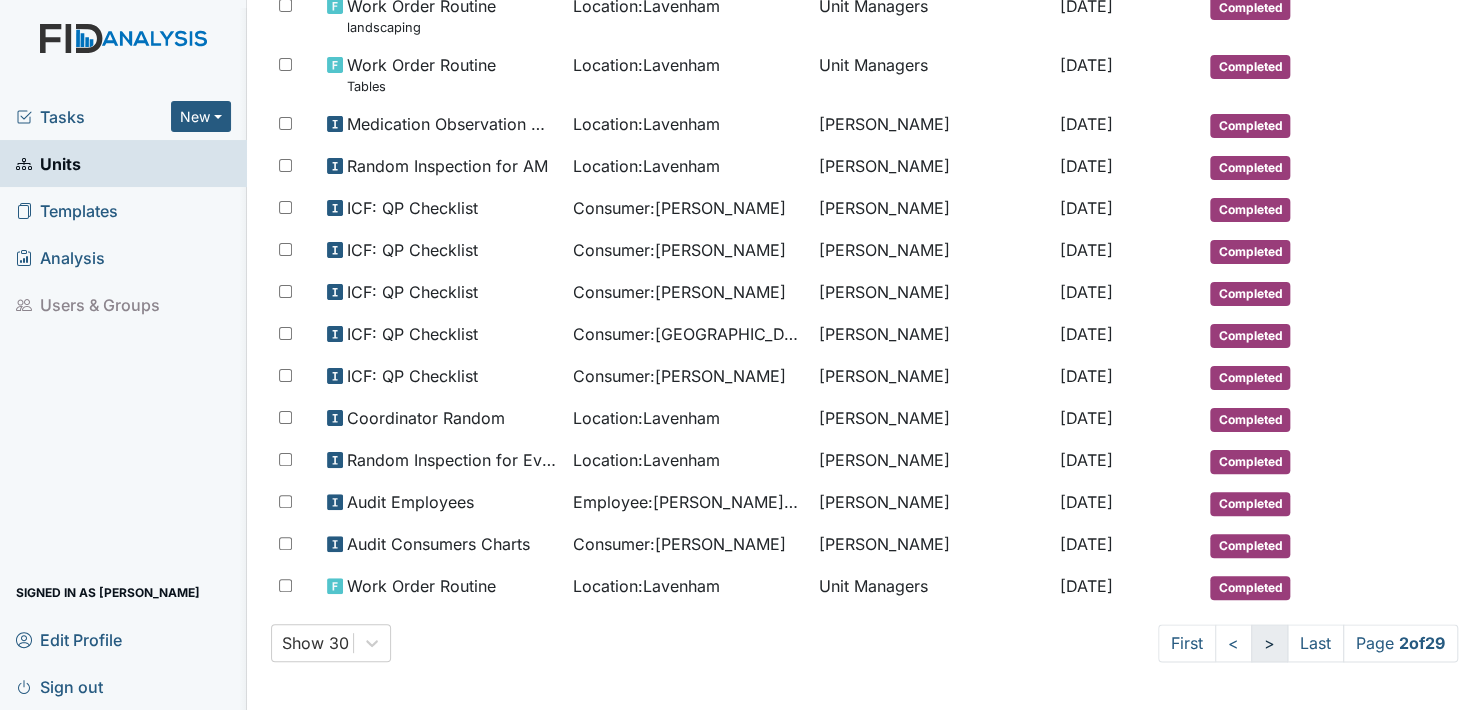 scroll, scrollTop: 999, scrollLeft: 0, axis: vertical 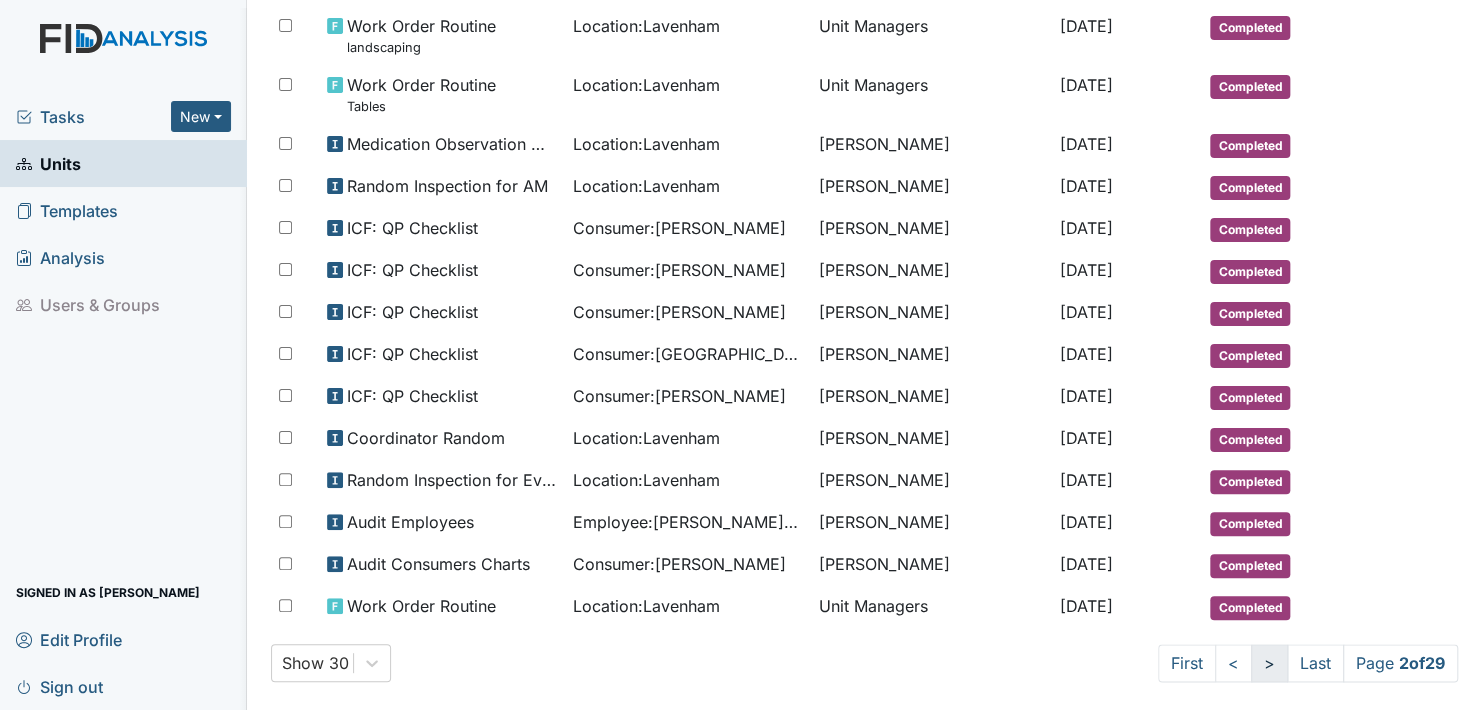 click on ">" at bounding box center [1269, 663] 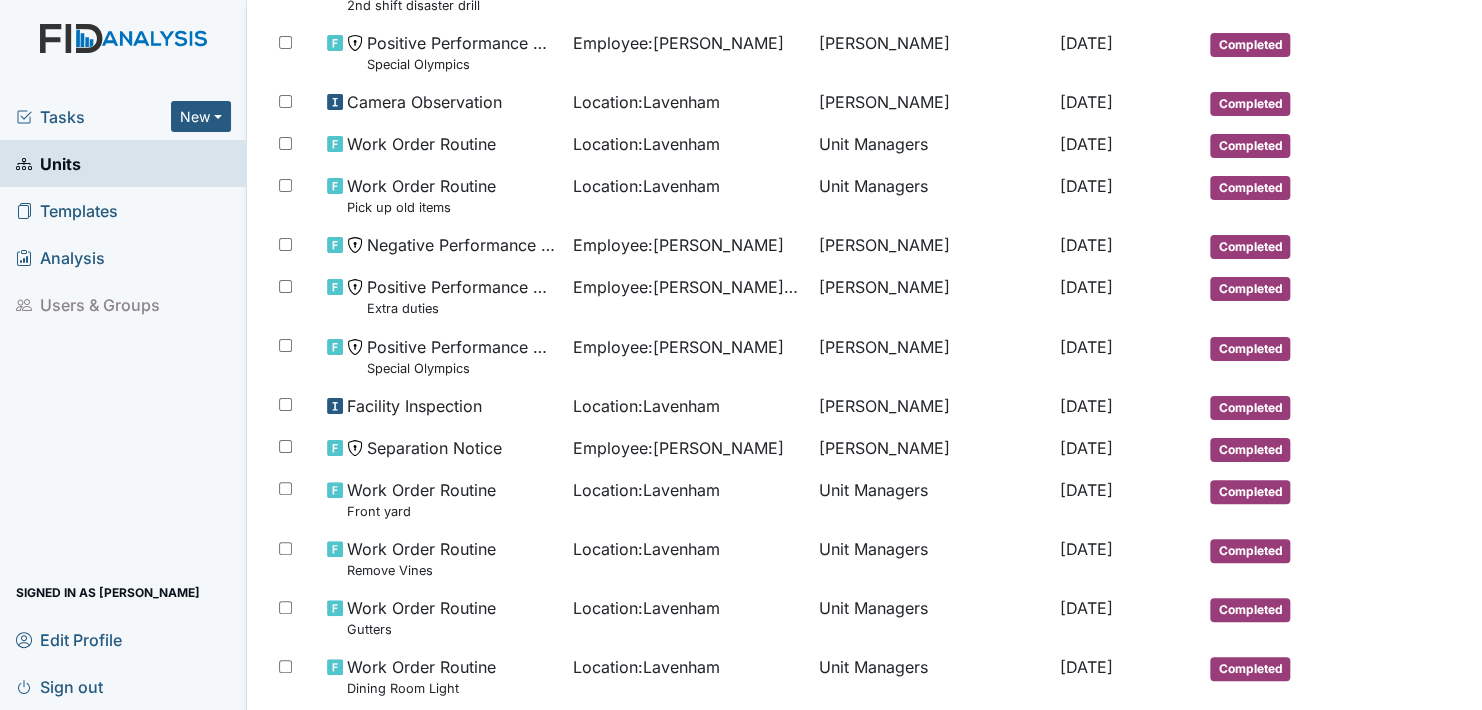 scroll, scrollTop: 1035, scrollLeft: 0, axis: vertical 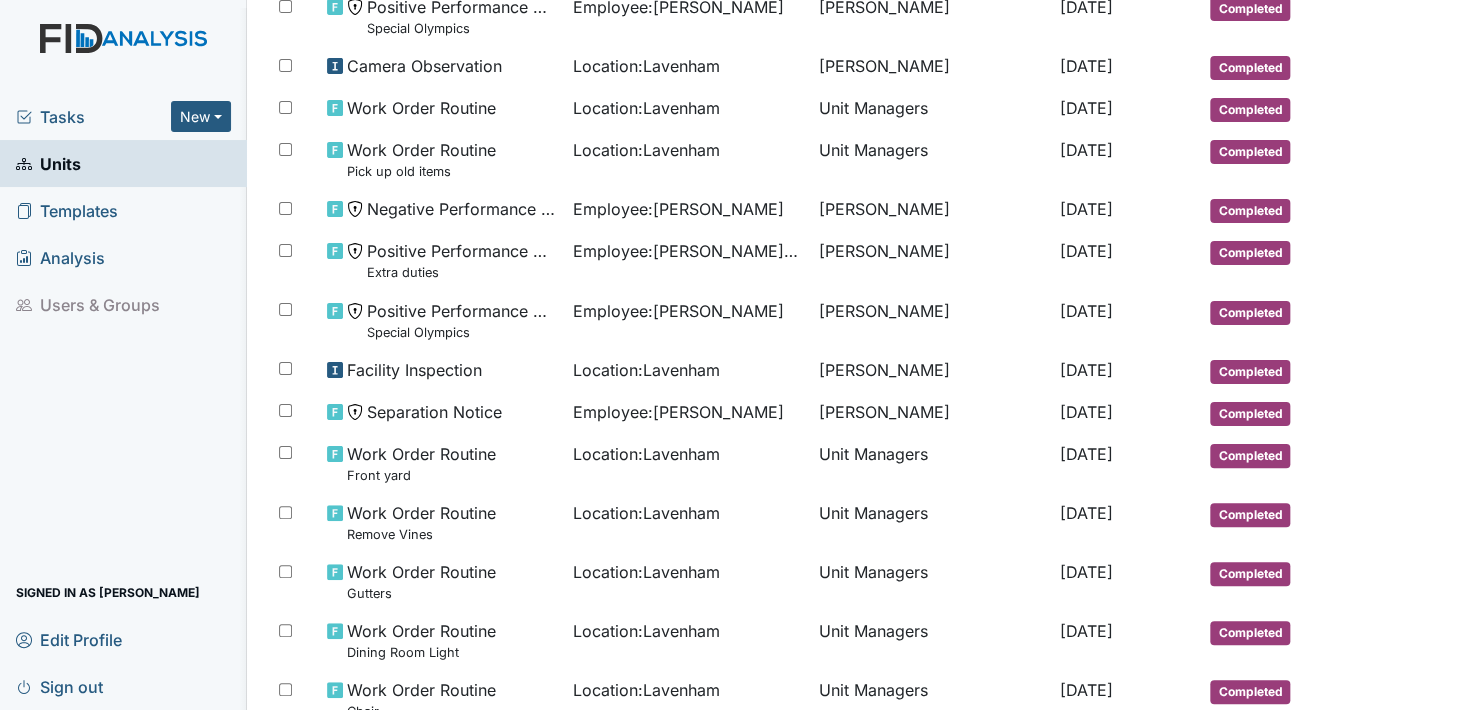 click on "Completed" at bounding box center (1280, 640) 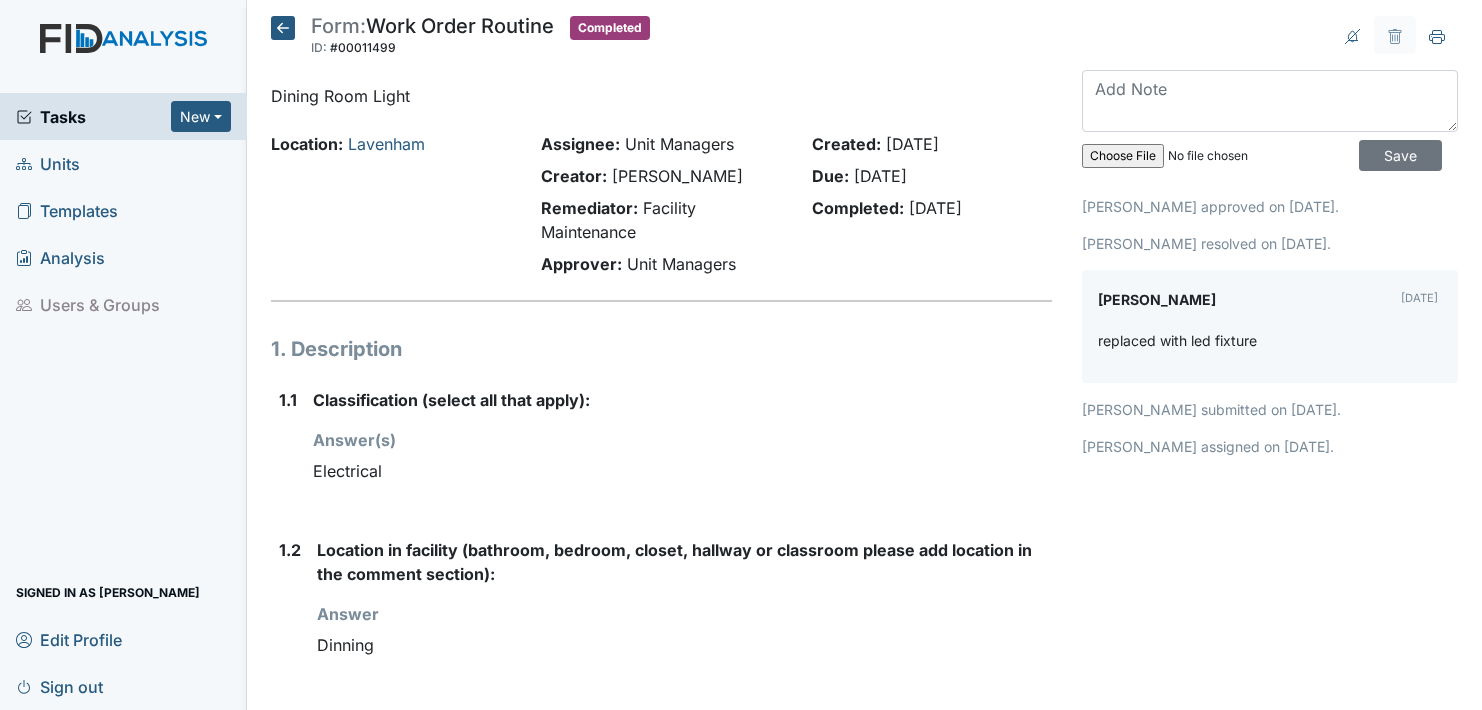 scroll, scrollTop: 0, scrollLeft: 0, axis: both 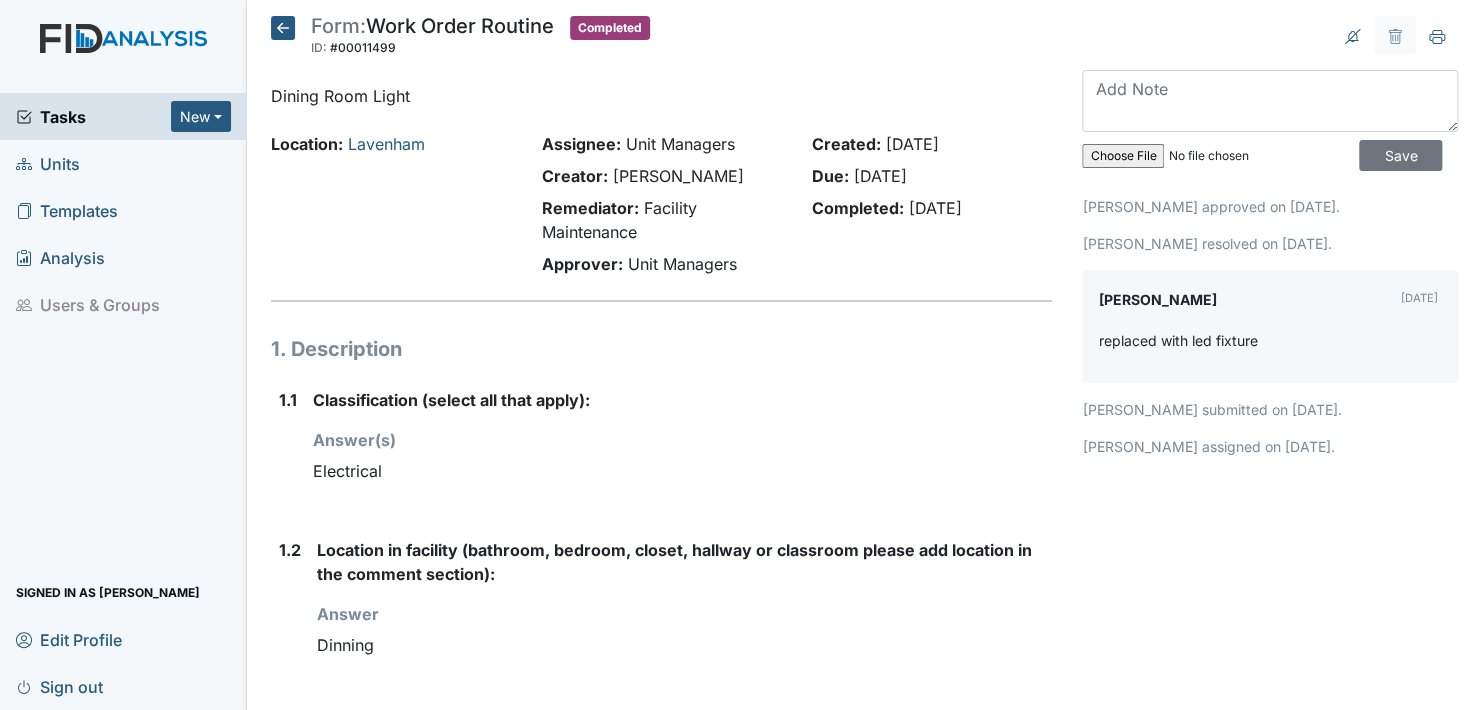 click 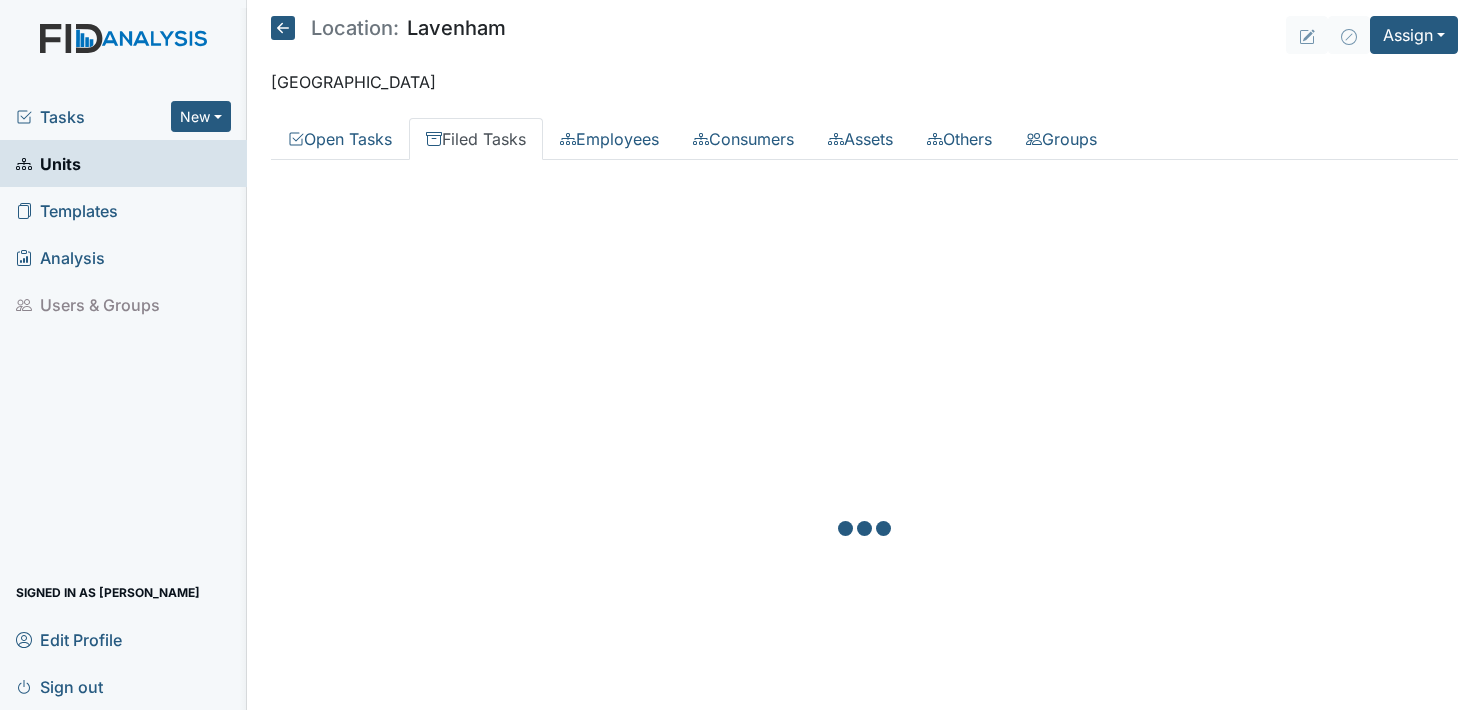 scroll, scrollTop: 0, scrollLeft: 0, axis: both 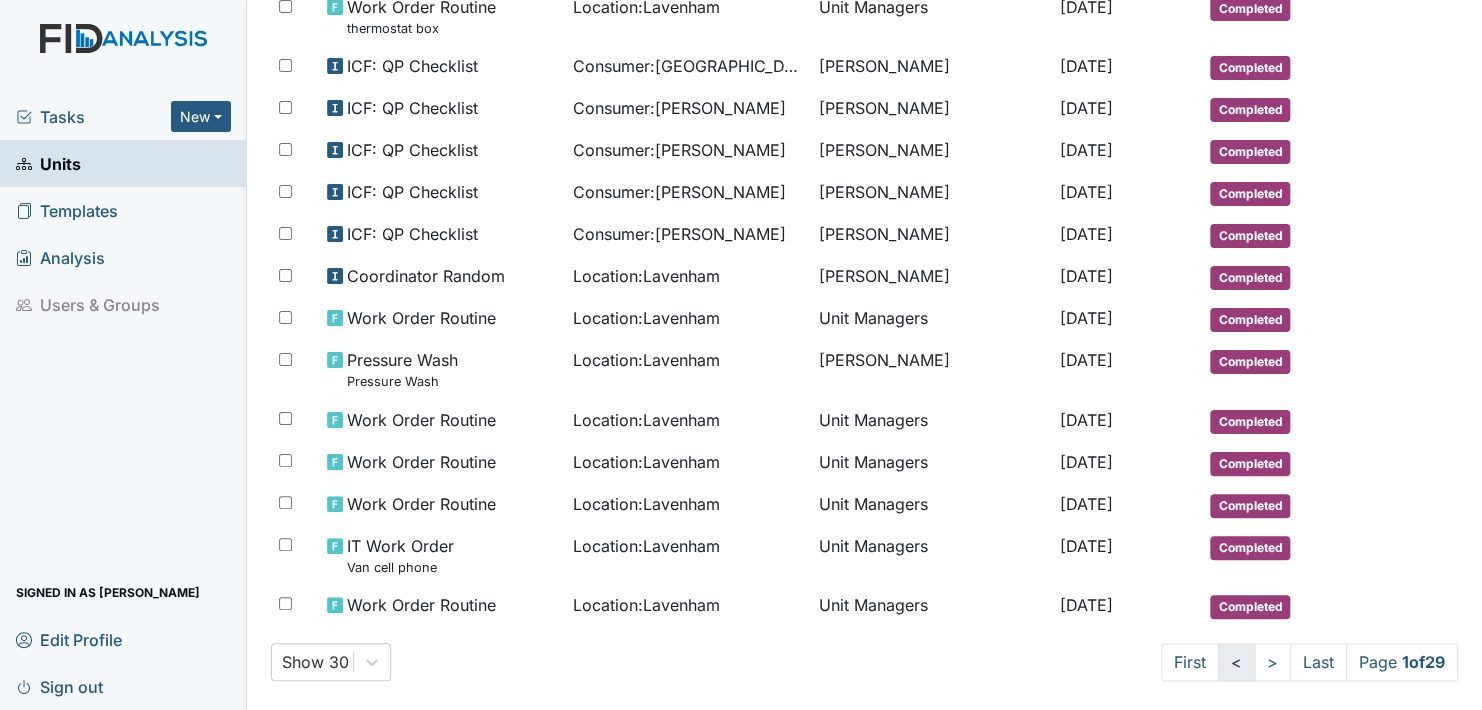 click on "<" at bounding box center [1236, 662] 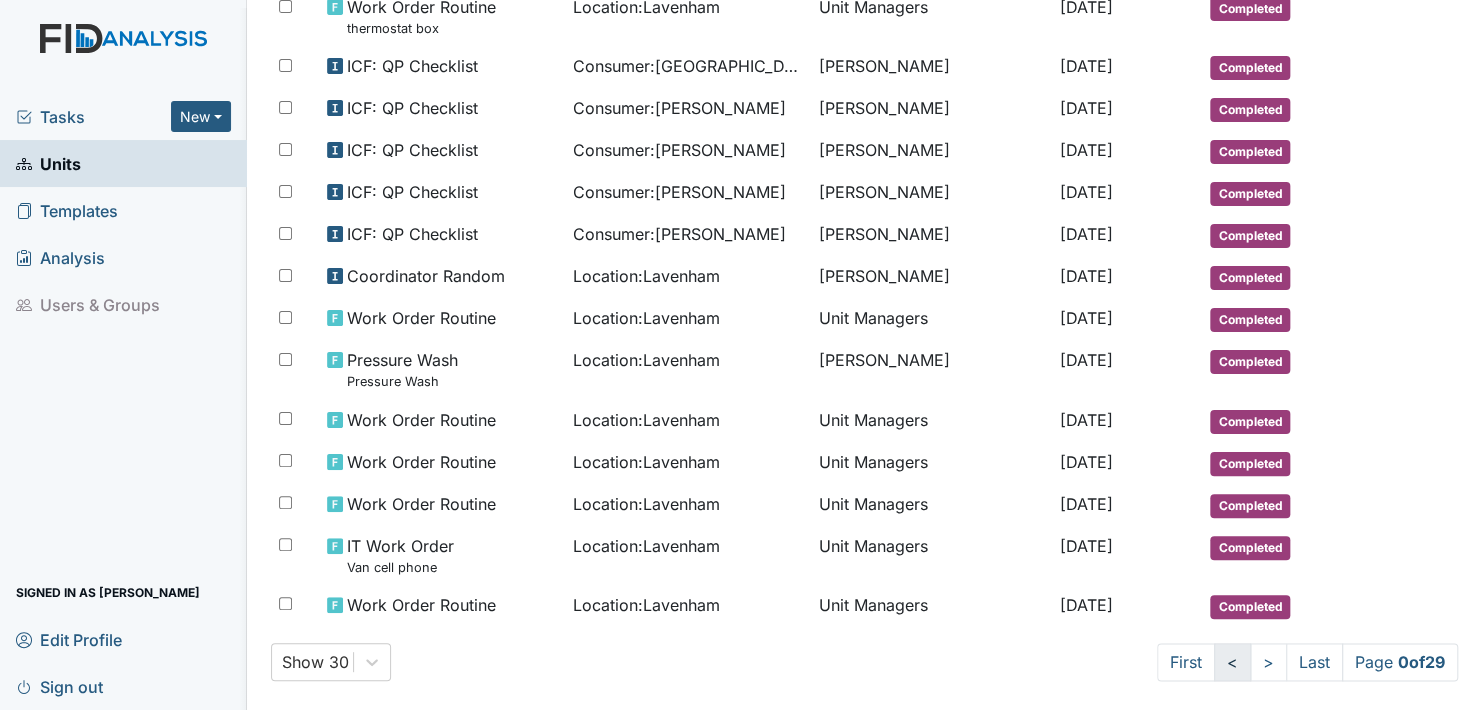click on "<" at bounding box center (1232, 662) 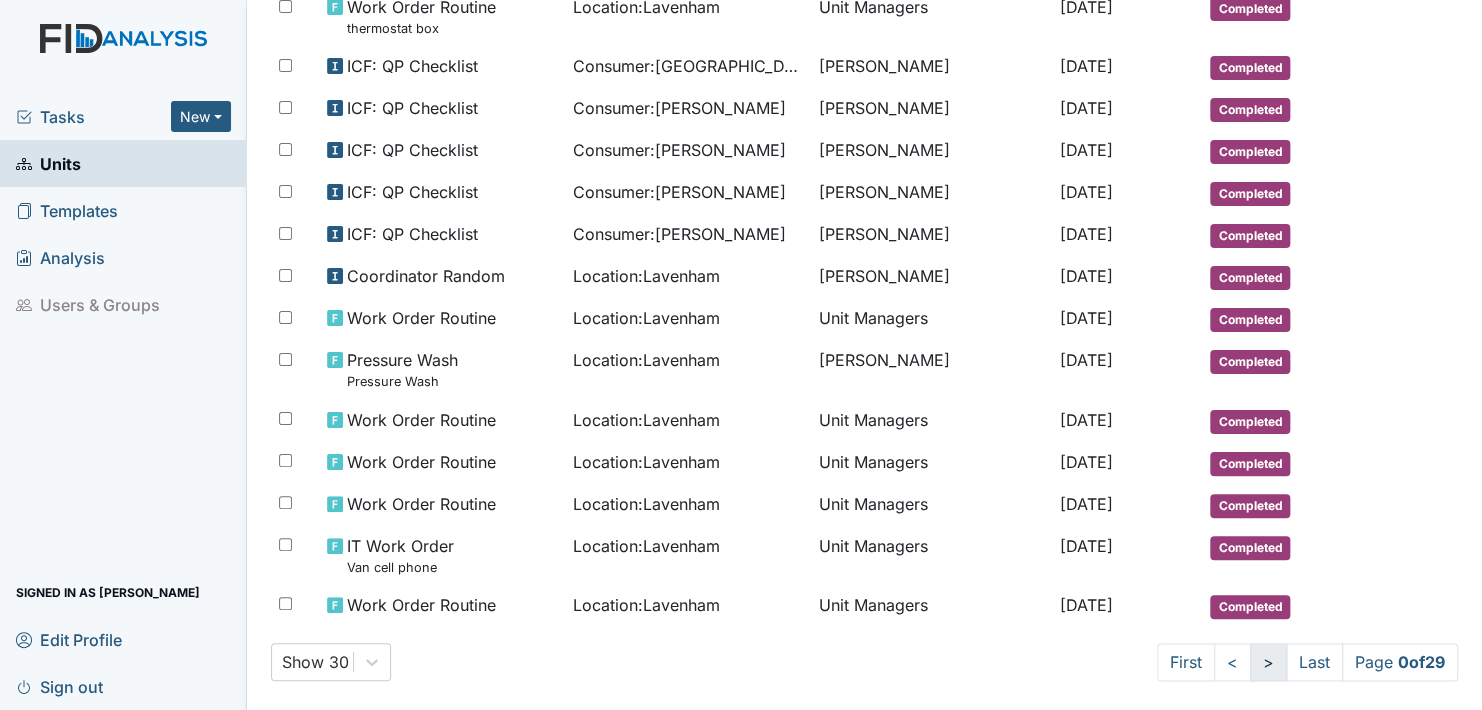click on ">" at bounding box center (1268, 662) 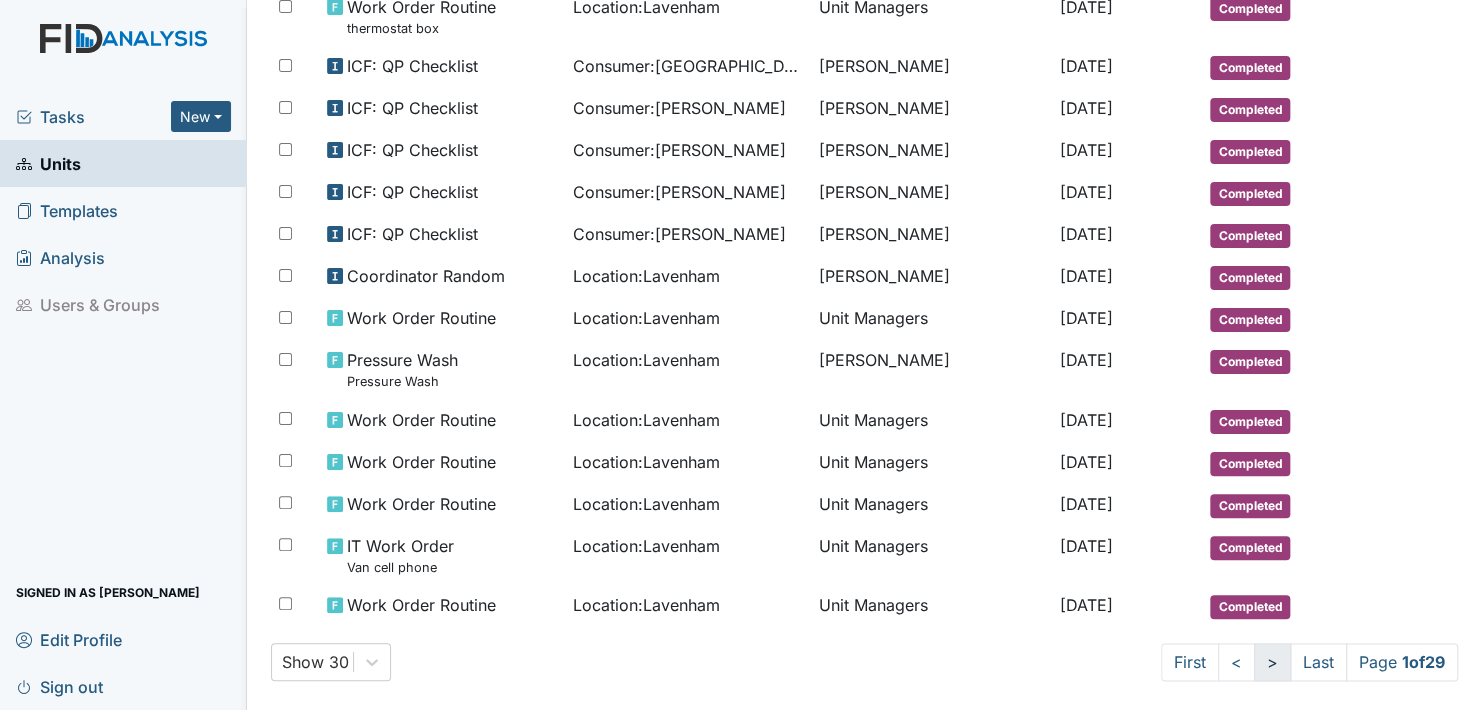 click on ">" at bounding box center (1272, 662) 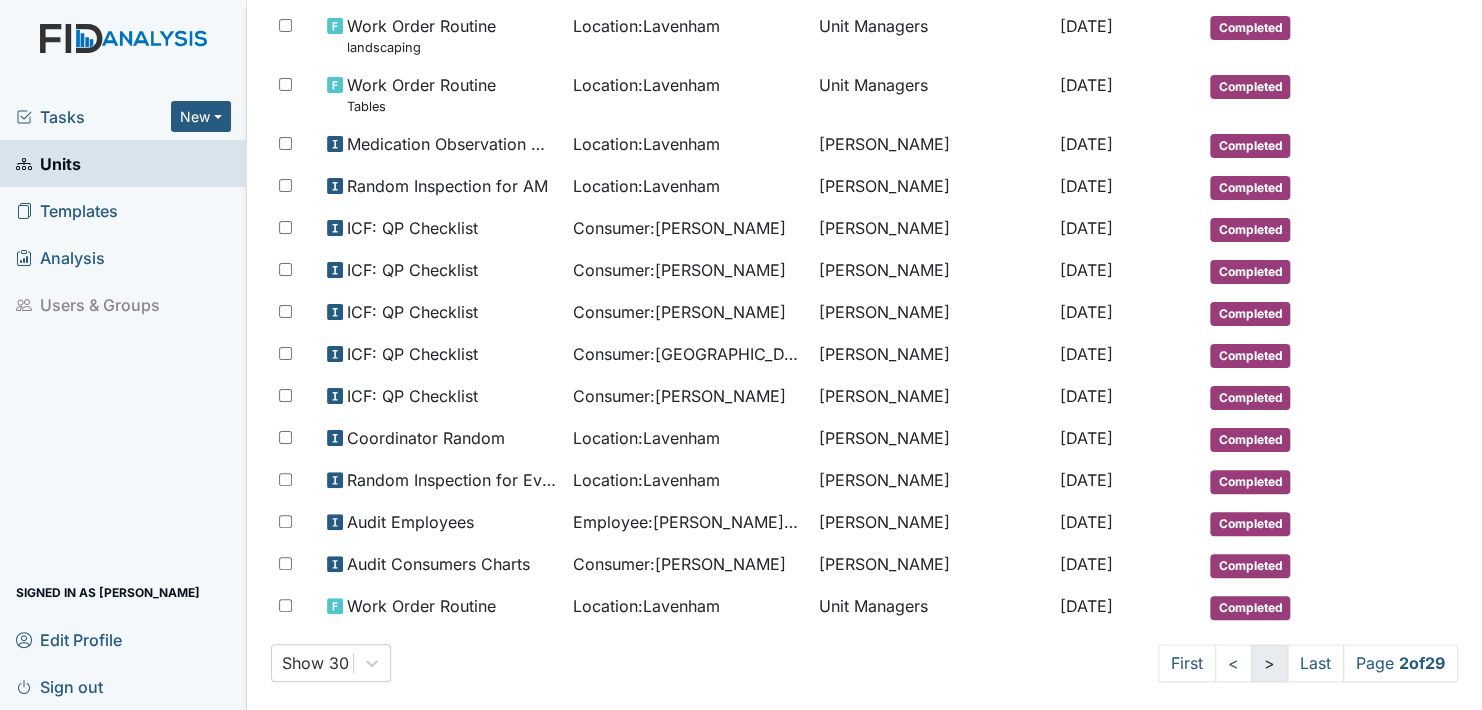 click on ">" at bounding box center (1269, 663) 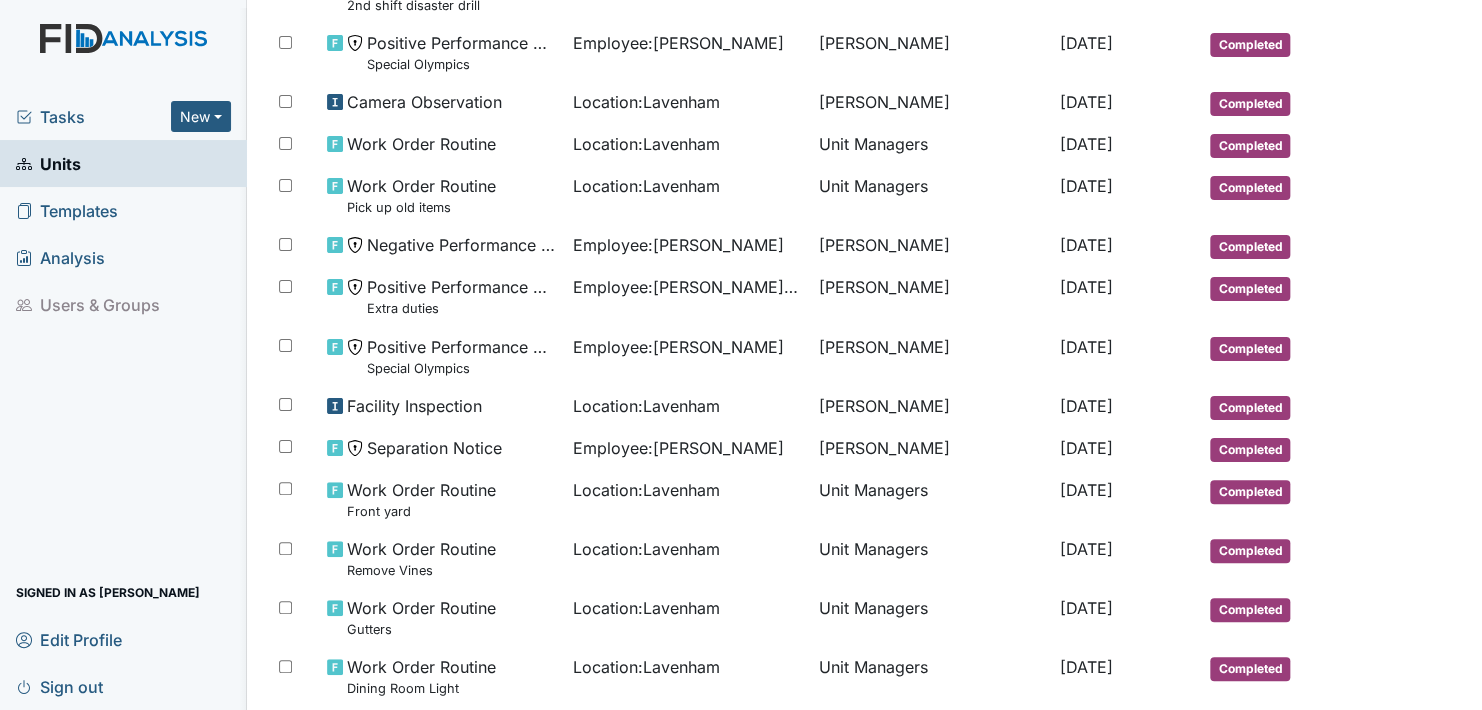 scroll, scrollTop: 1035, scrollLeft: 0, axis: vertical 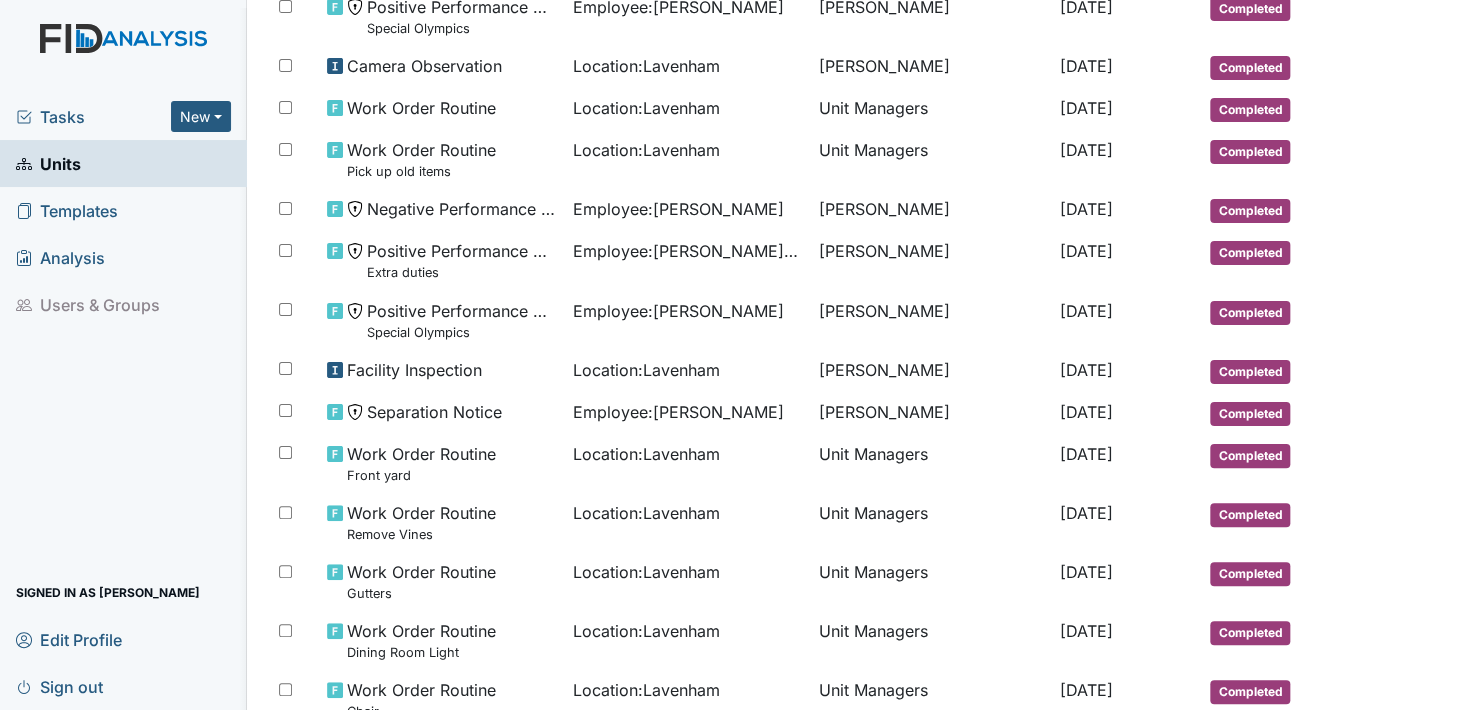 click on "Completed" at bounding box center (1280, 640) 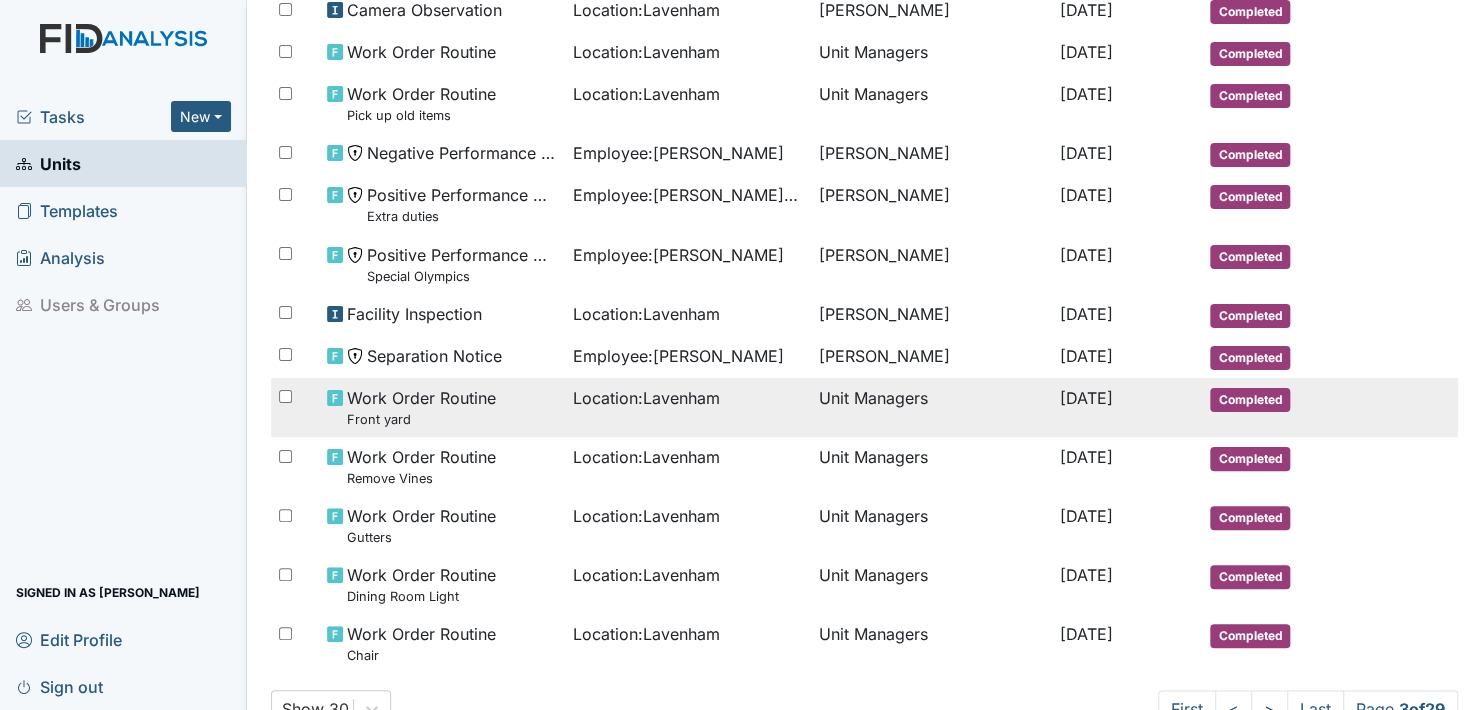 scroll, scrollTop: 1143, scrollLeft: 0, axis: vertical 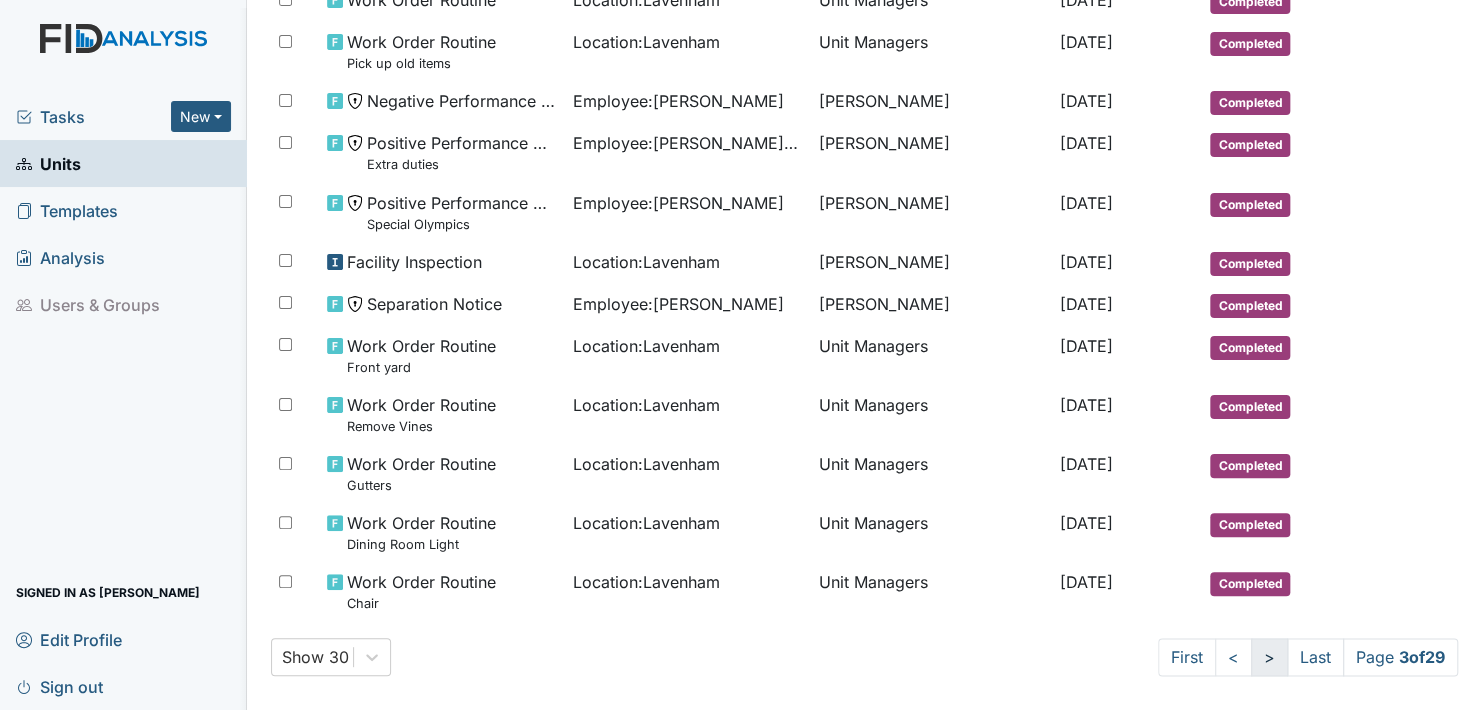 click on ">" at bounding box center [1269, 657] 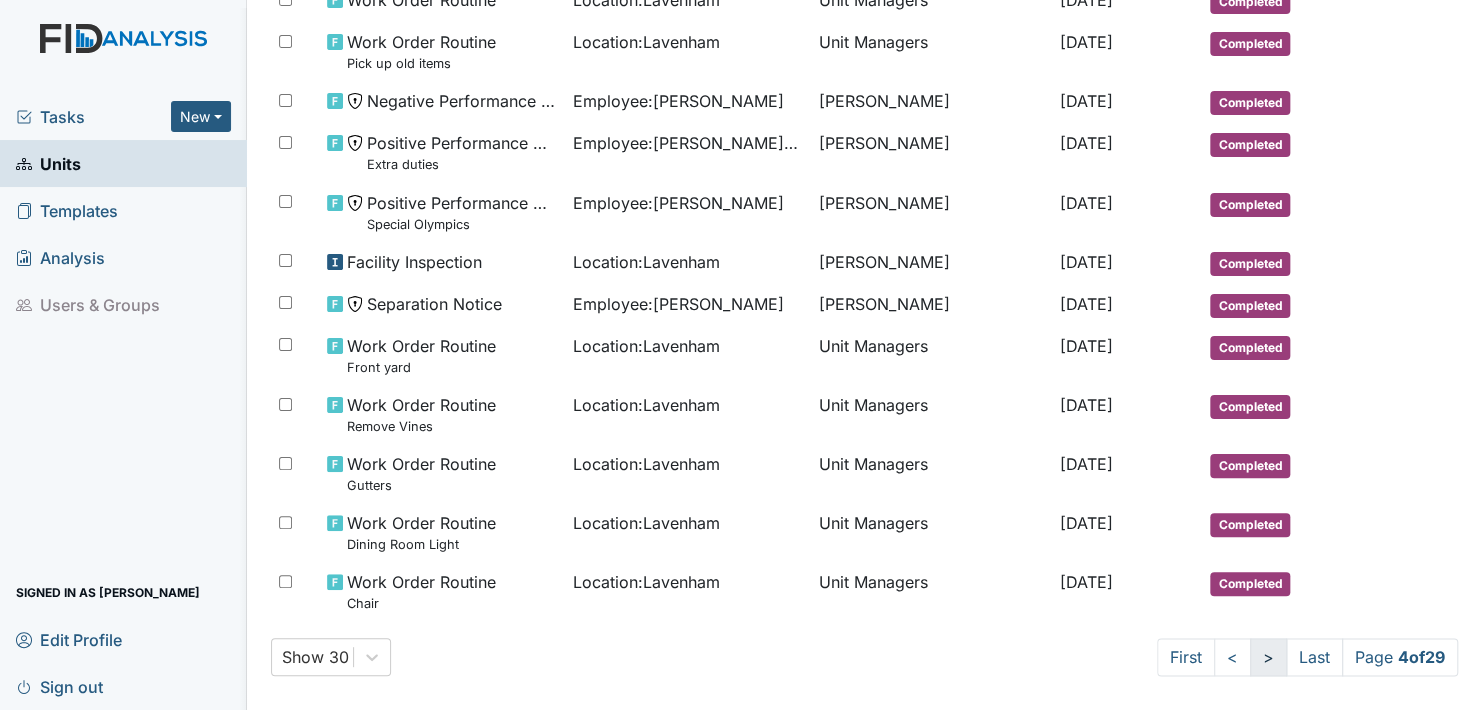 scroll, scrollTop: 1035, scrollLeft: 0, axis: vertical 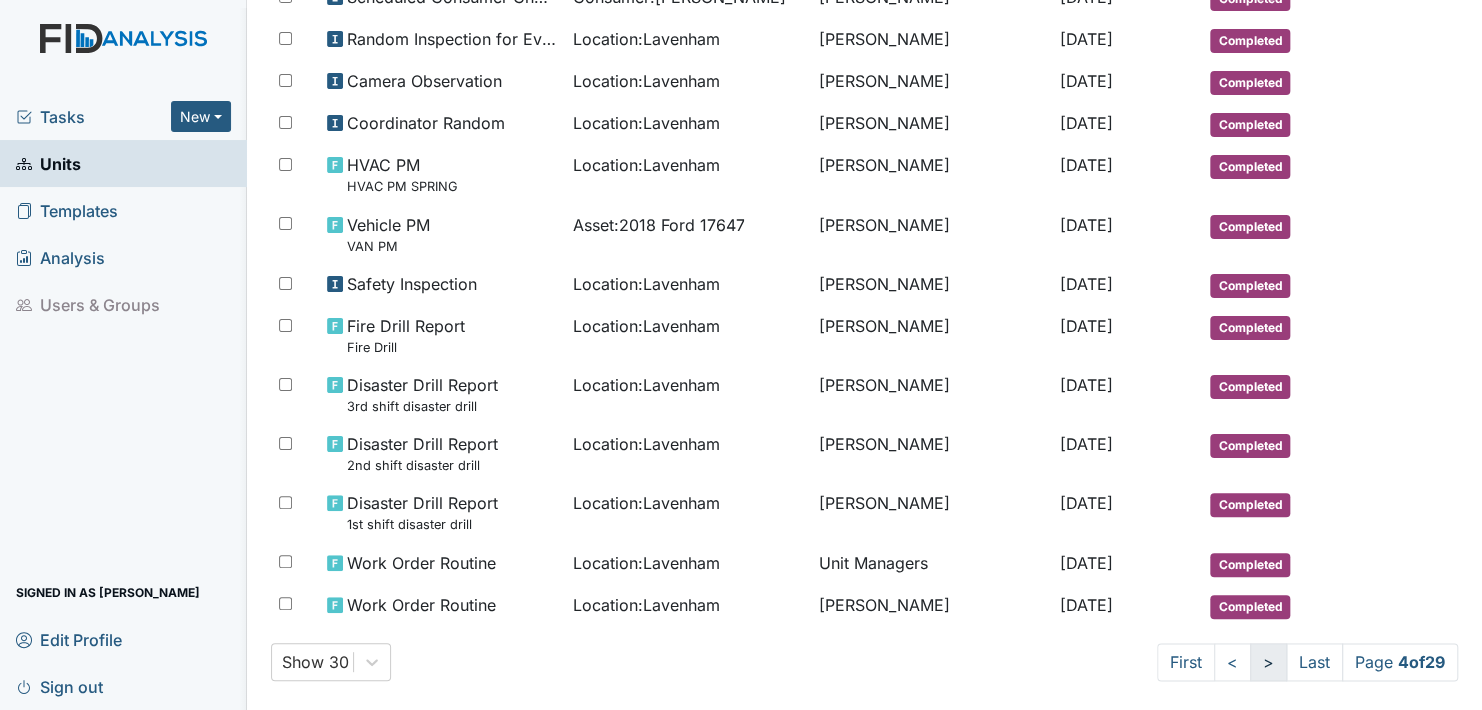 click on ">" at bounding box center (1268, 662) 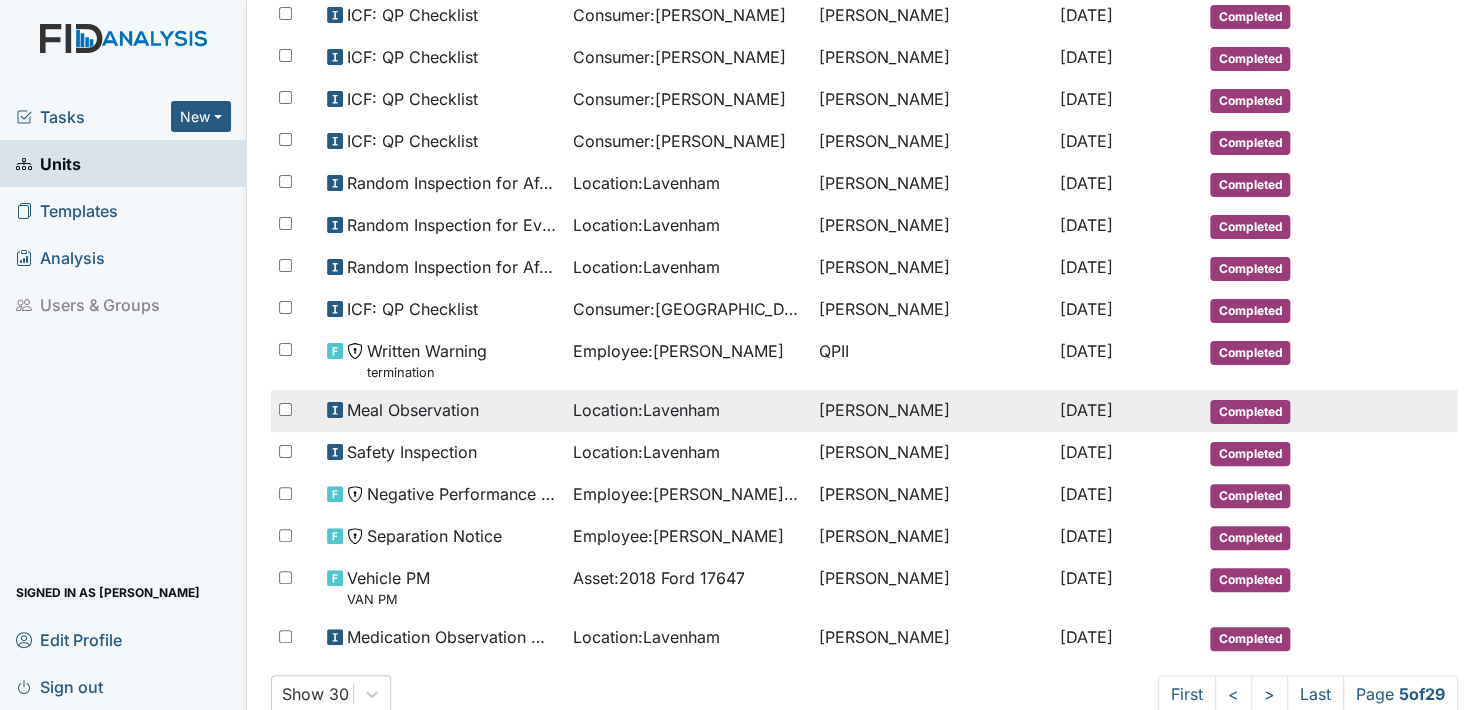 scroll, scrollTop: 1088, scrollLeft: 0, axis: vertical 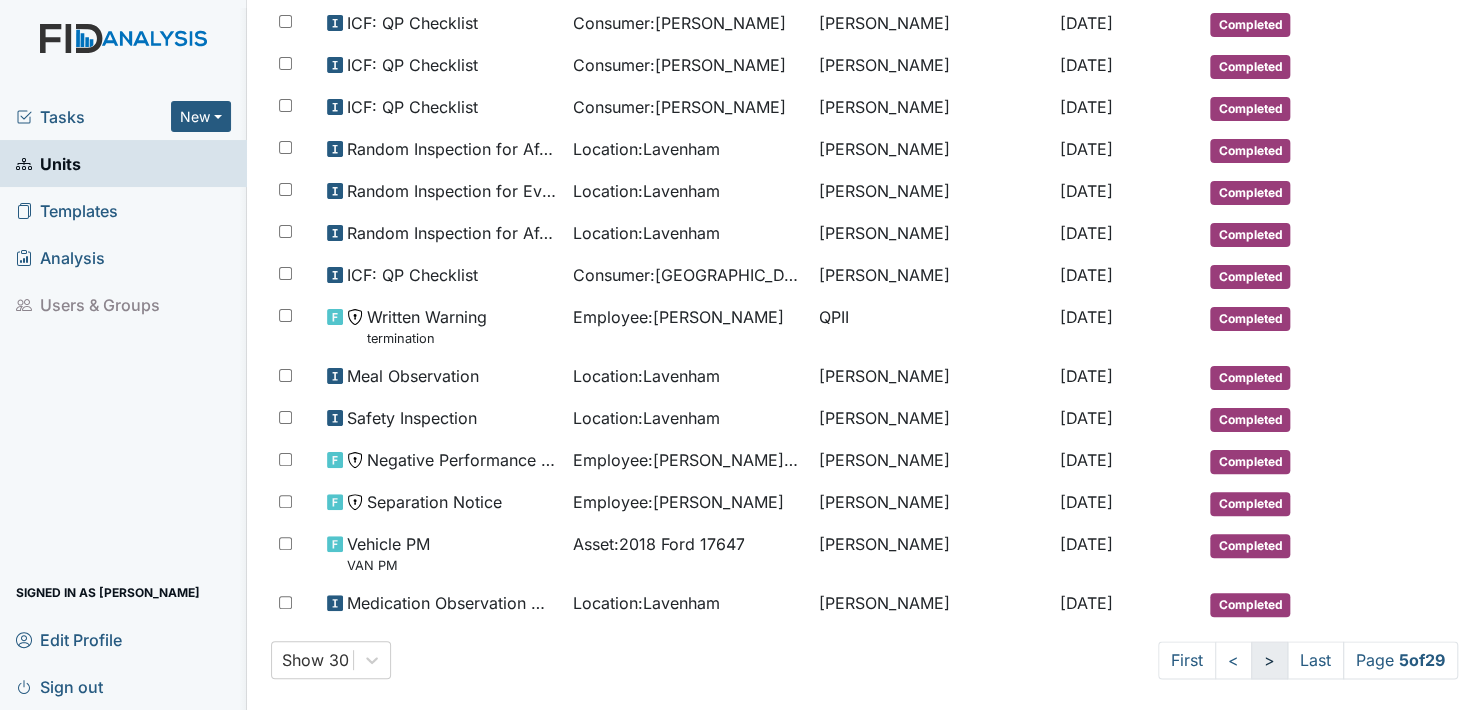 click on ">" at bounding box center [1269, 660] 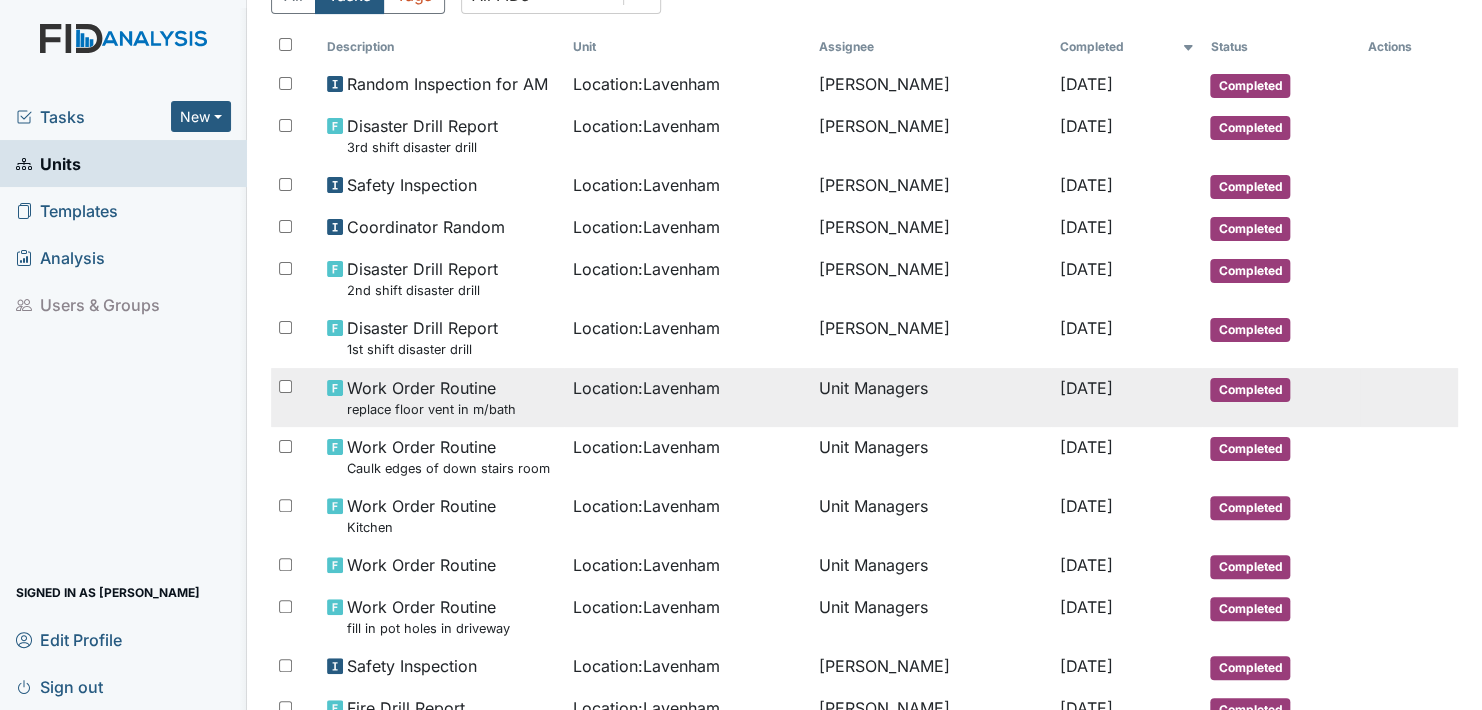 scroll, scrollTop: 100, scrollLeft: 0, axis: vertical 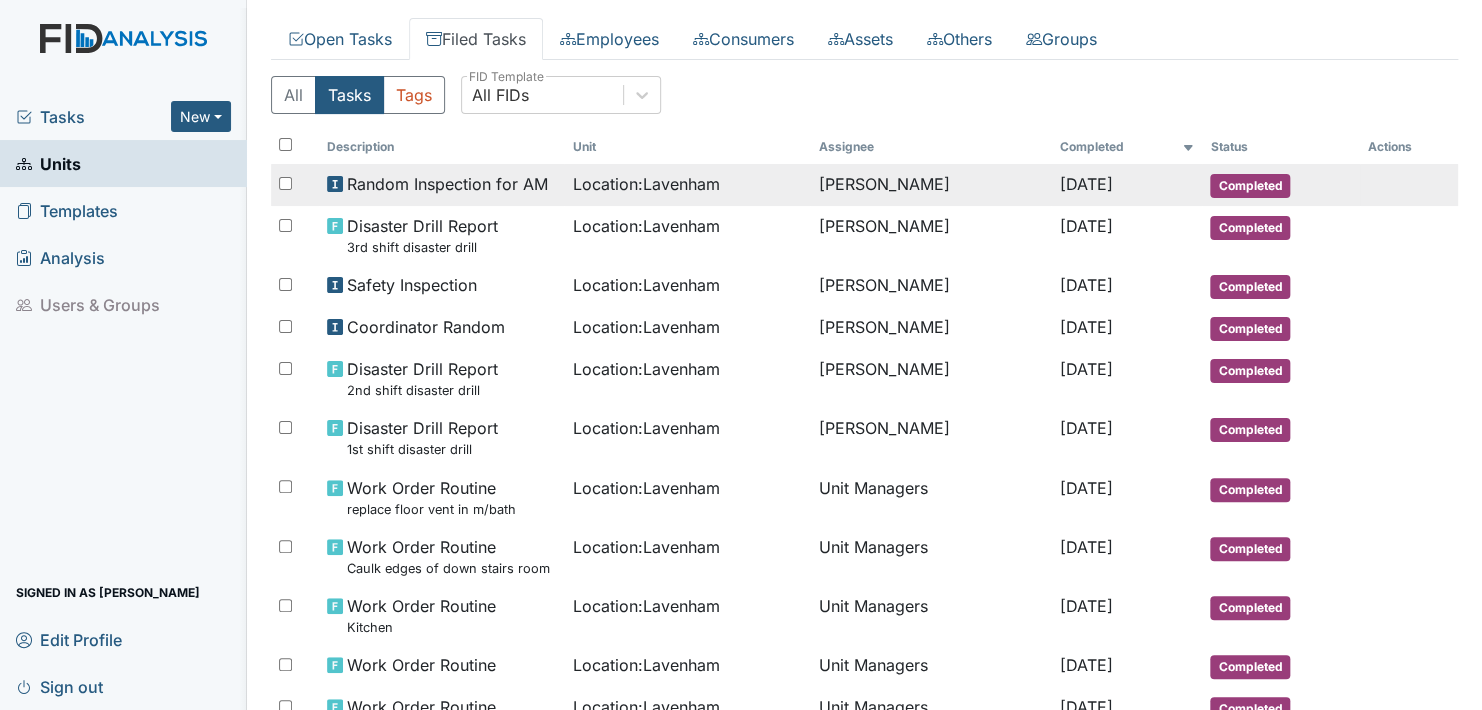 click on "Completed" at bounding box center (1250, 186) 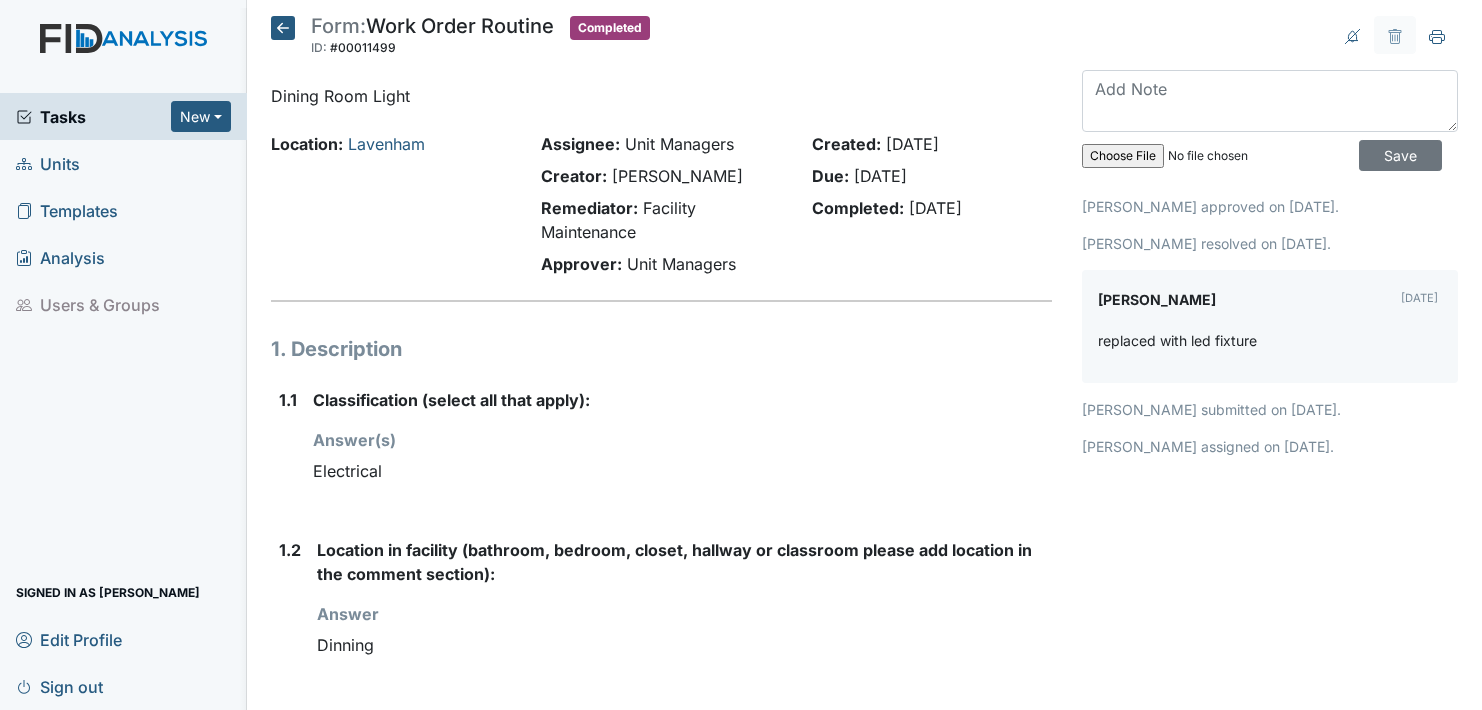 scroll, scrollTop: 0, scrollLeft: 0, axis: both 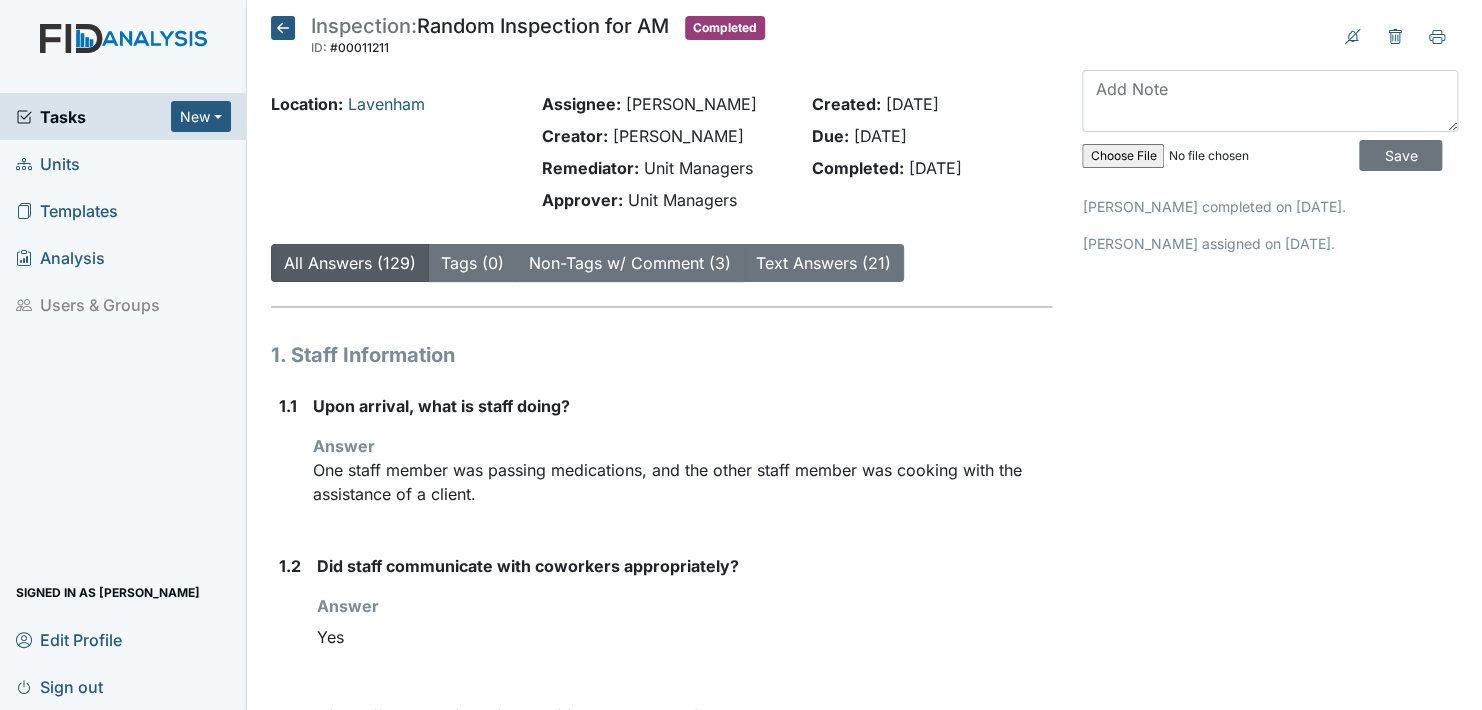click 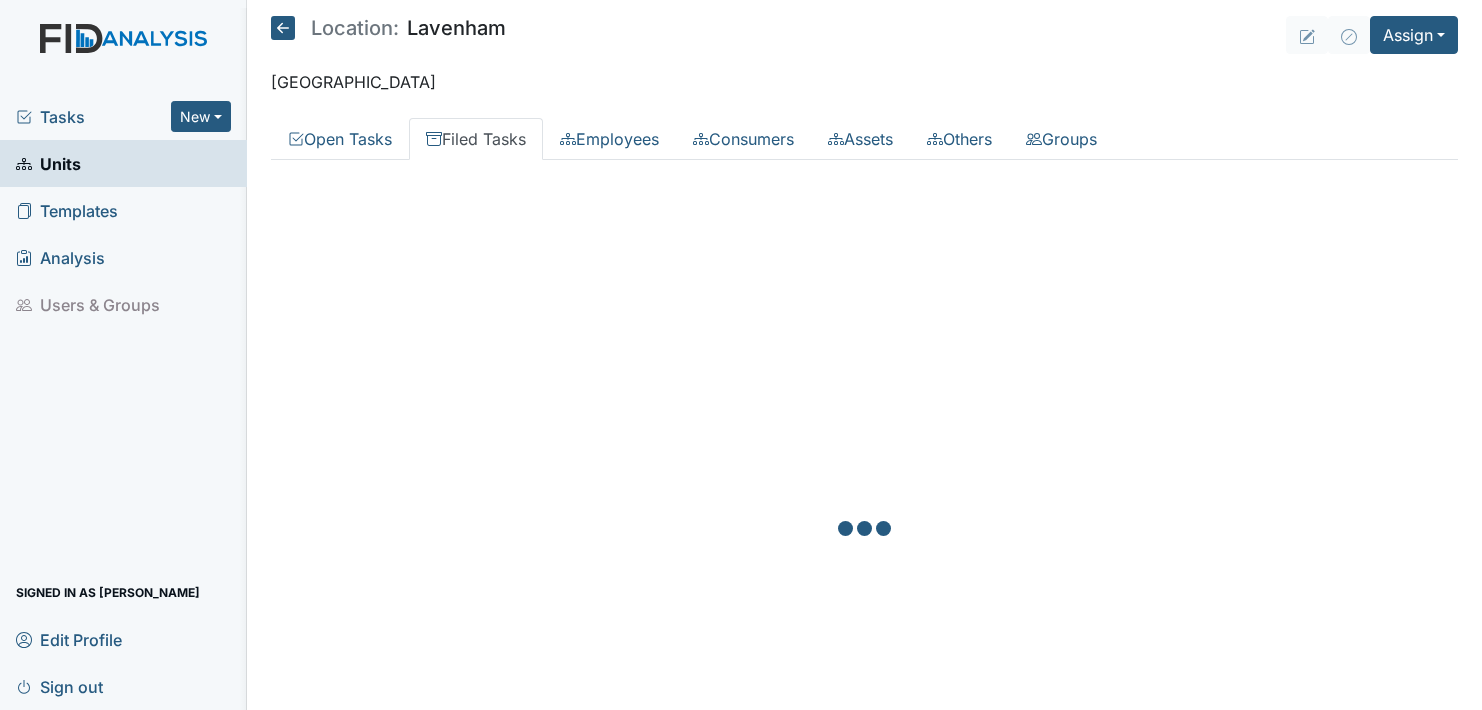 scroll, scrollTop: 0, scrollLeft: 0, axis: both 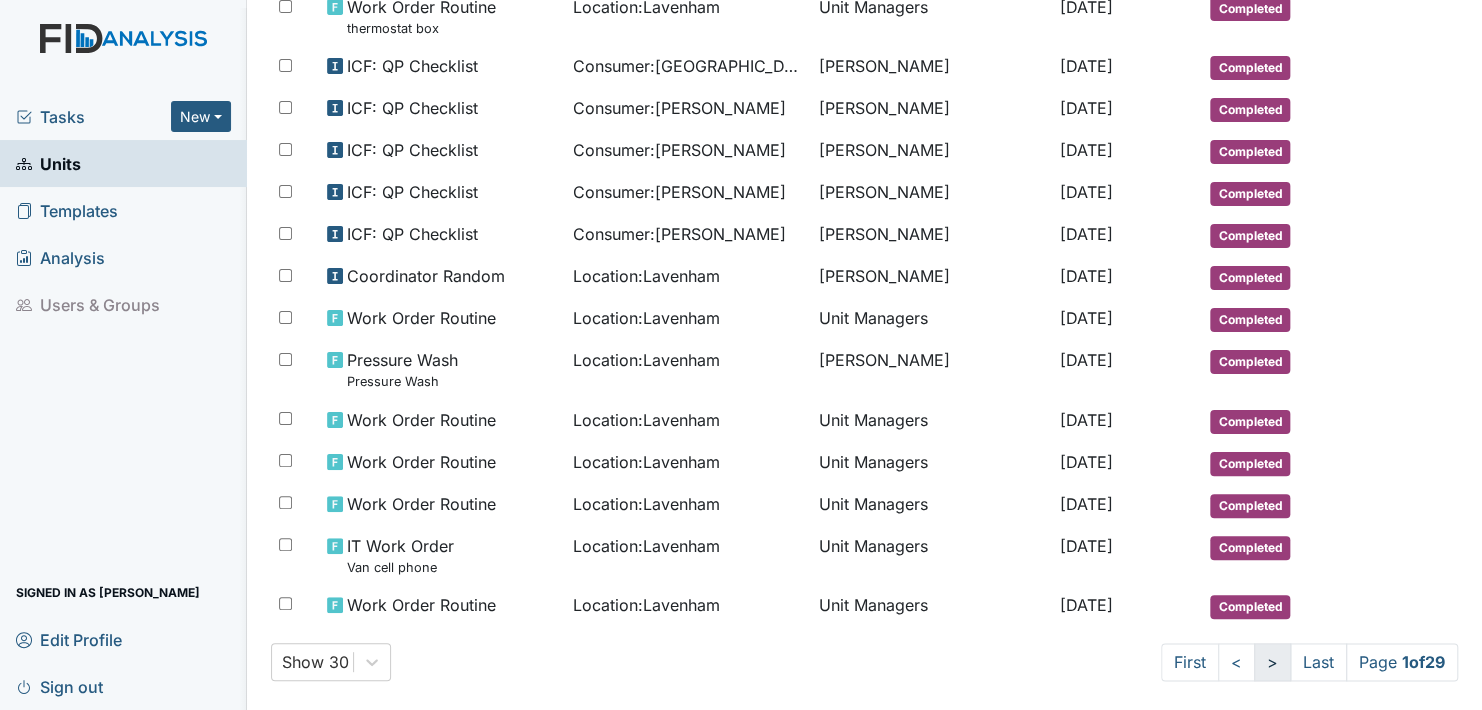 click on ">" at bounding box center [1272, 662] 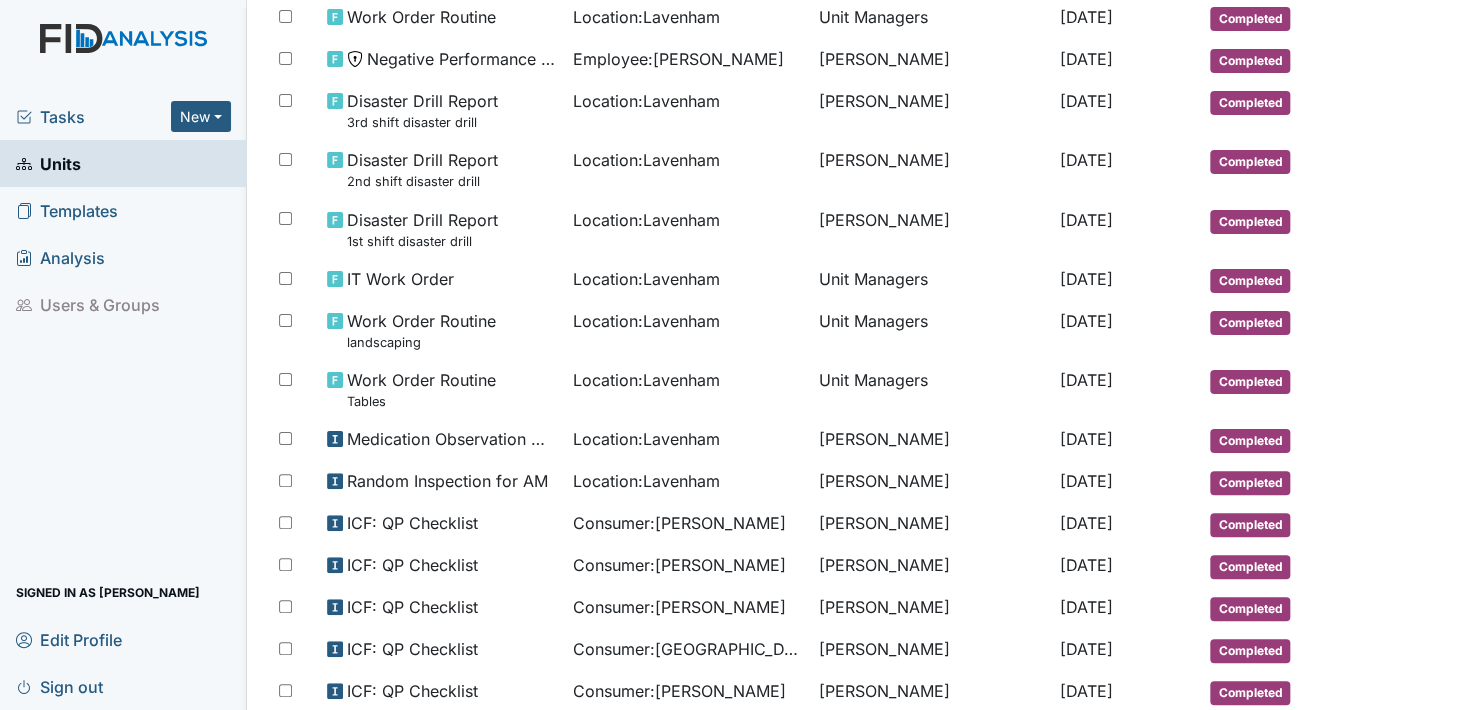 scroll, scrollTop: 999, scrollLeft: 0, axis: vertical 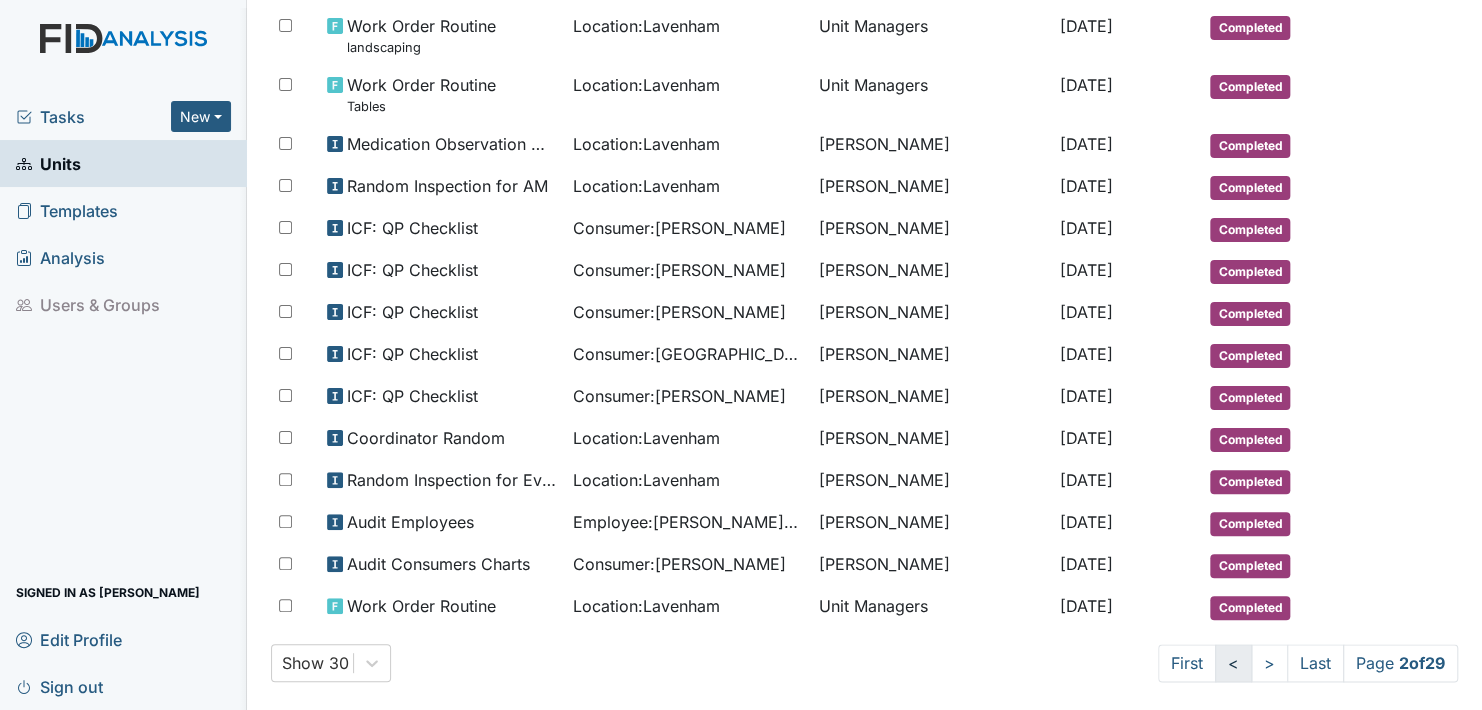 click on "<" at bounding box center (1233, 663) 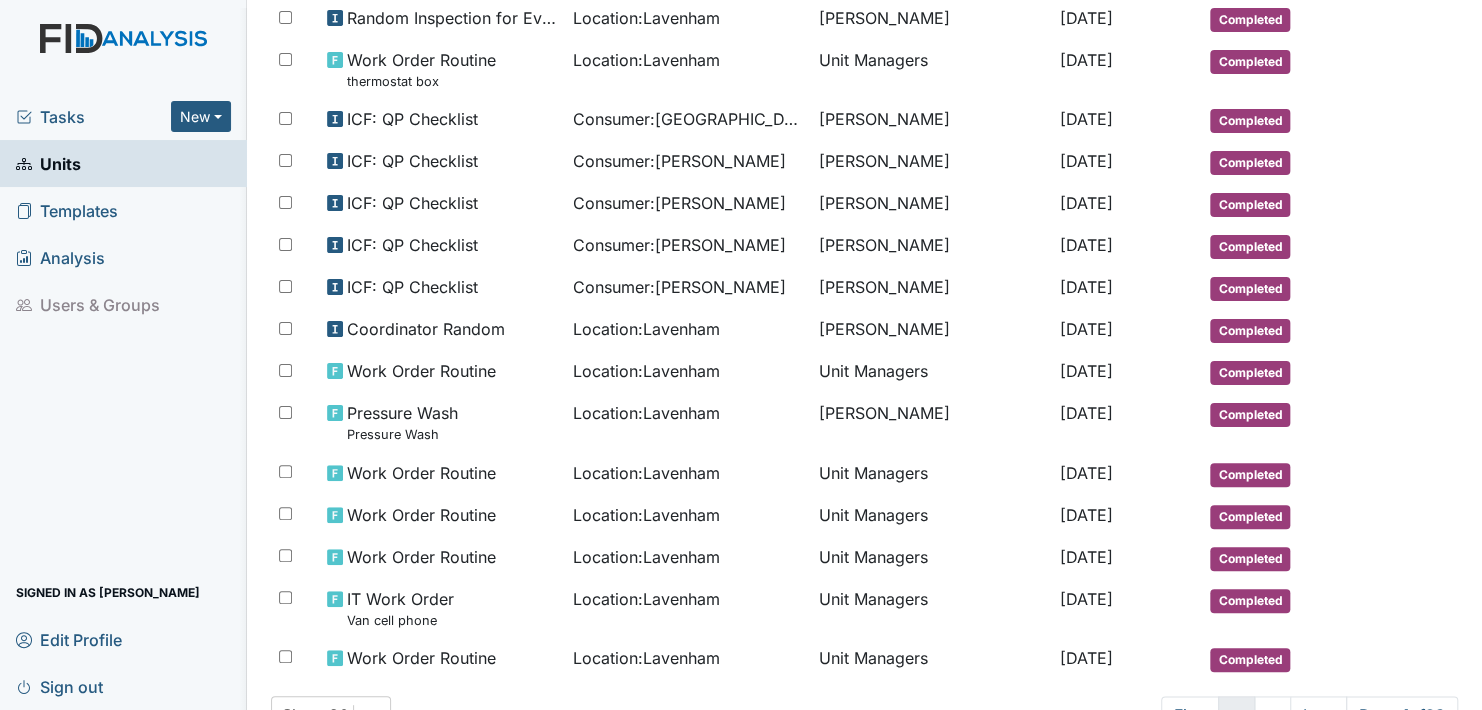 scroll, scrollTop: 1035, scrollLeft: 0, axis: vertical 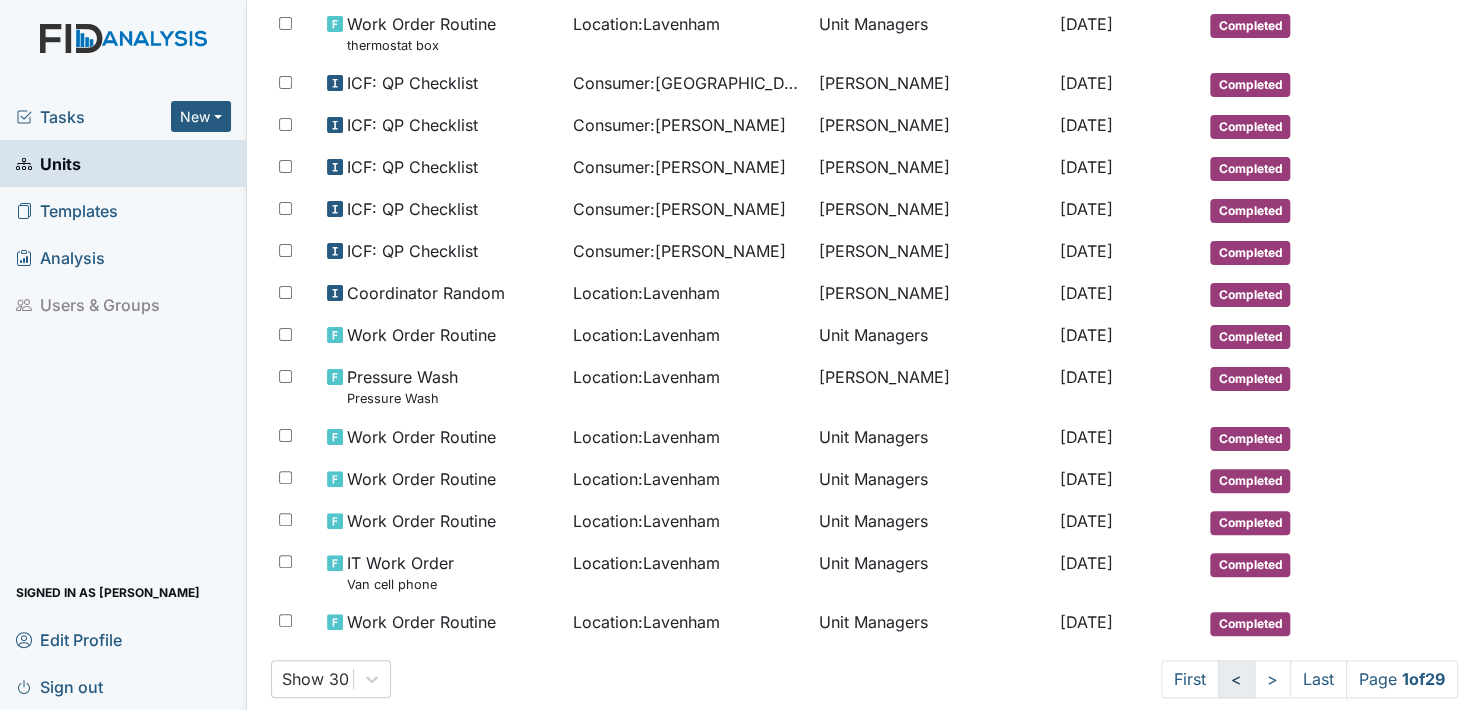 click on "<" at bounding box center (1236, 679) 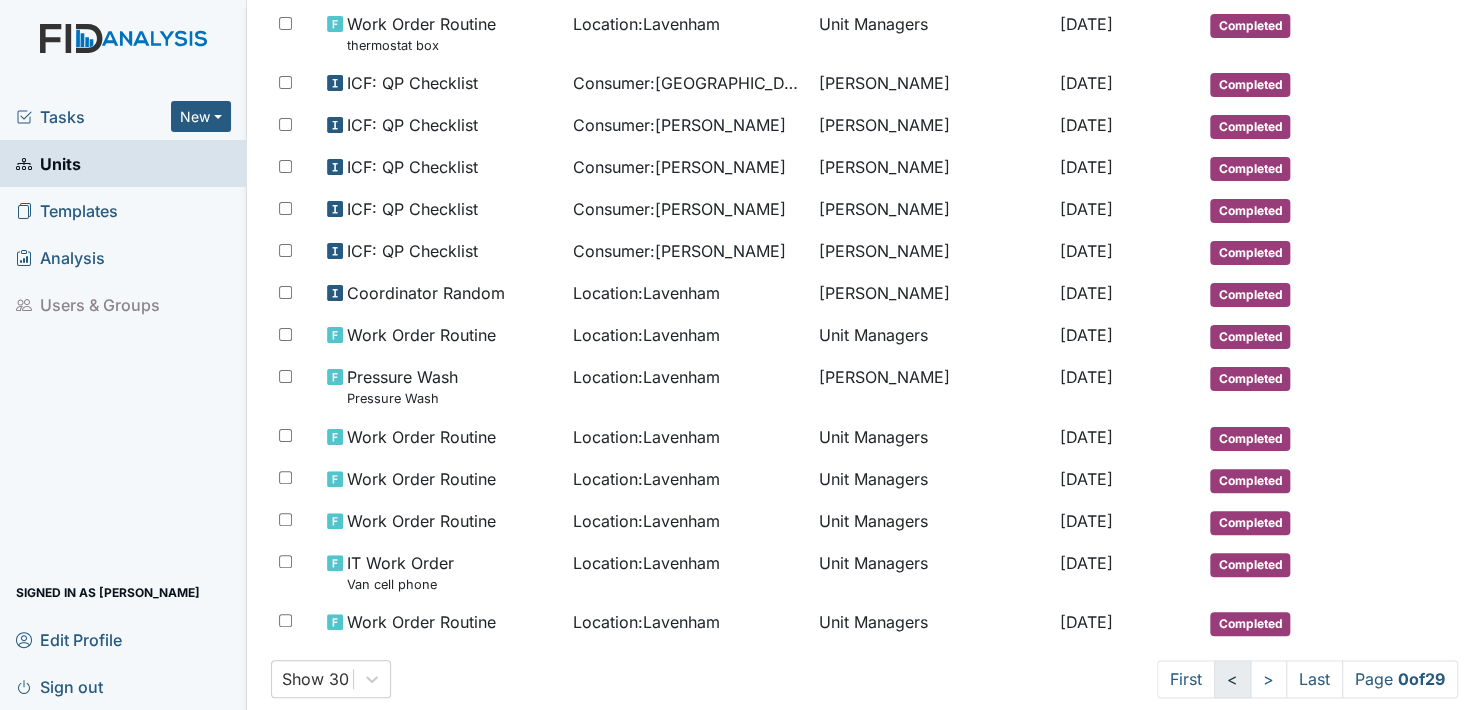 click on "<" at bounding box center [1232, 679] 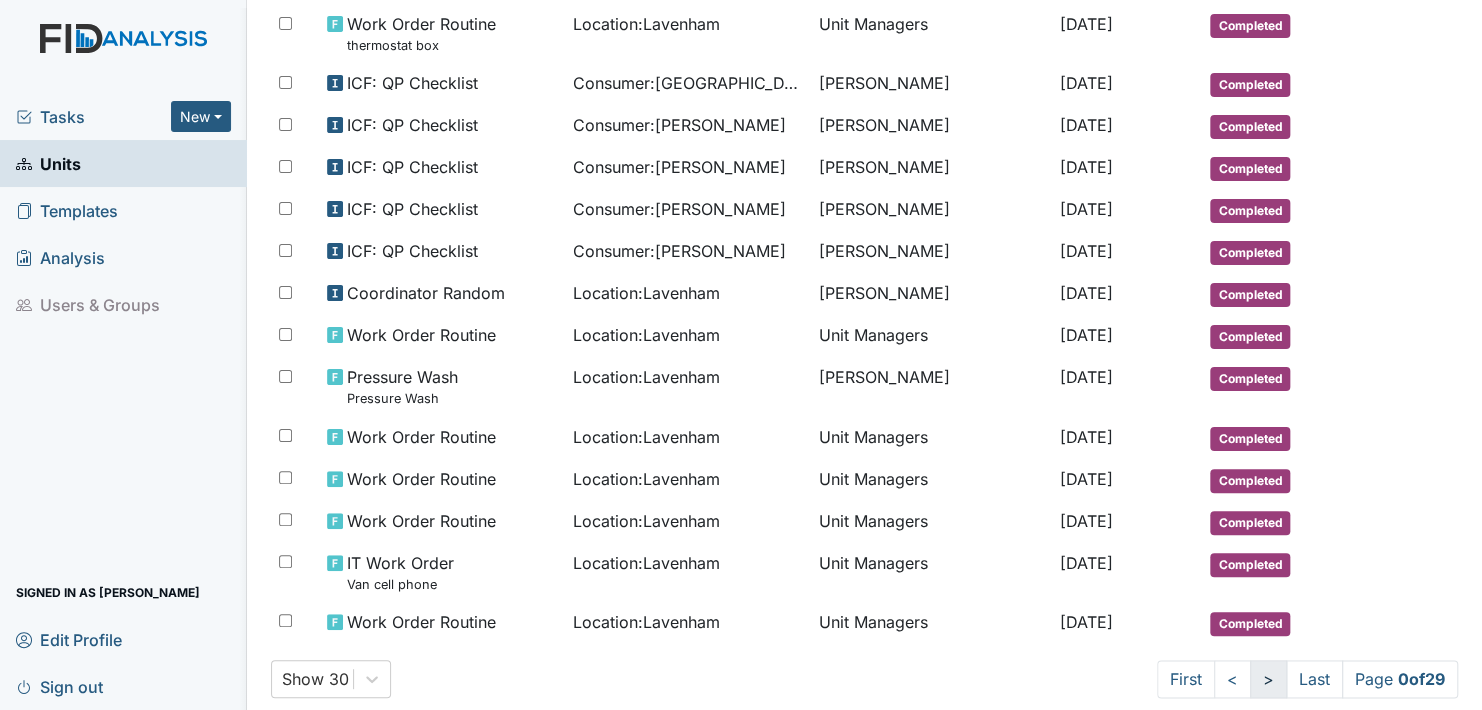 click on ">" at bounding box center (1268, 679) 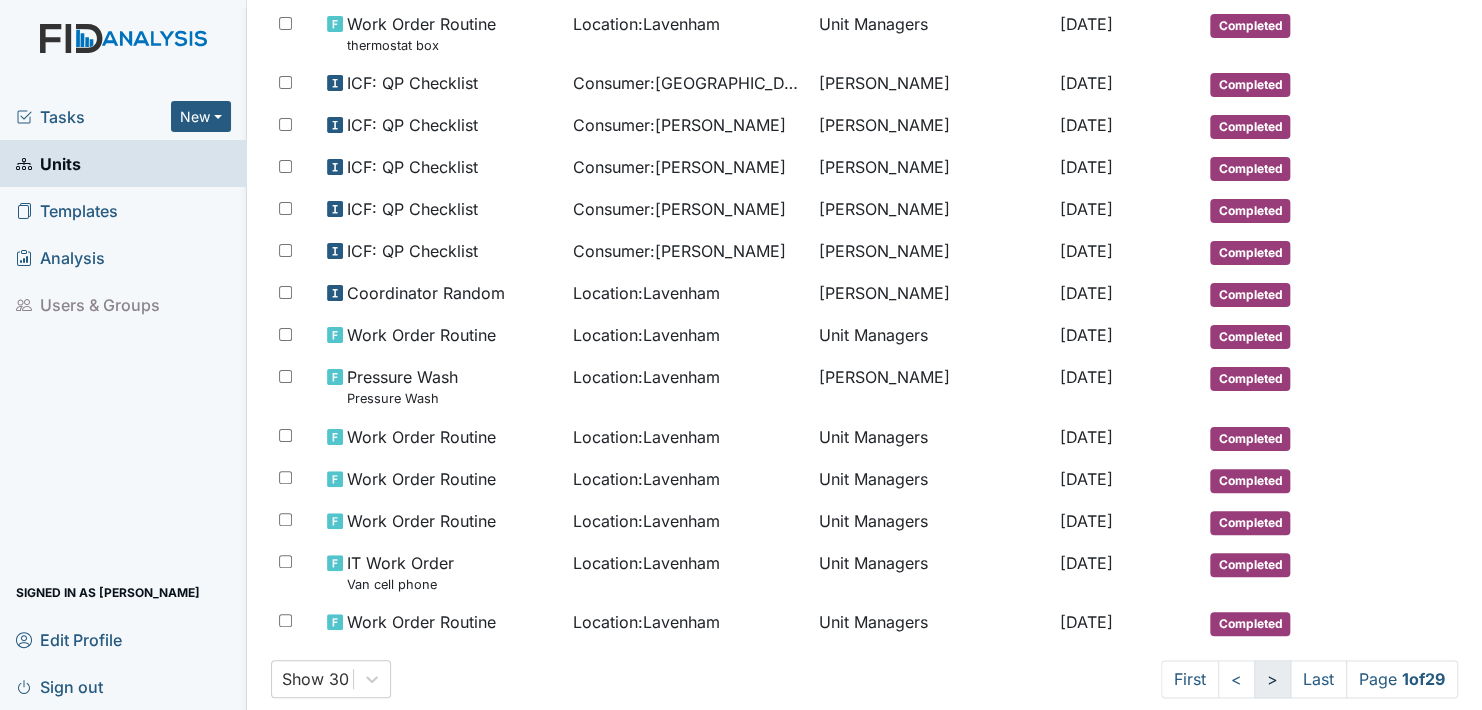 click on ">" at bounding box center (1272, 679) 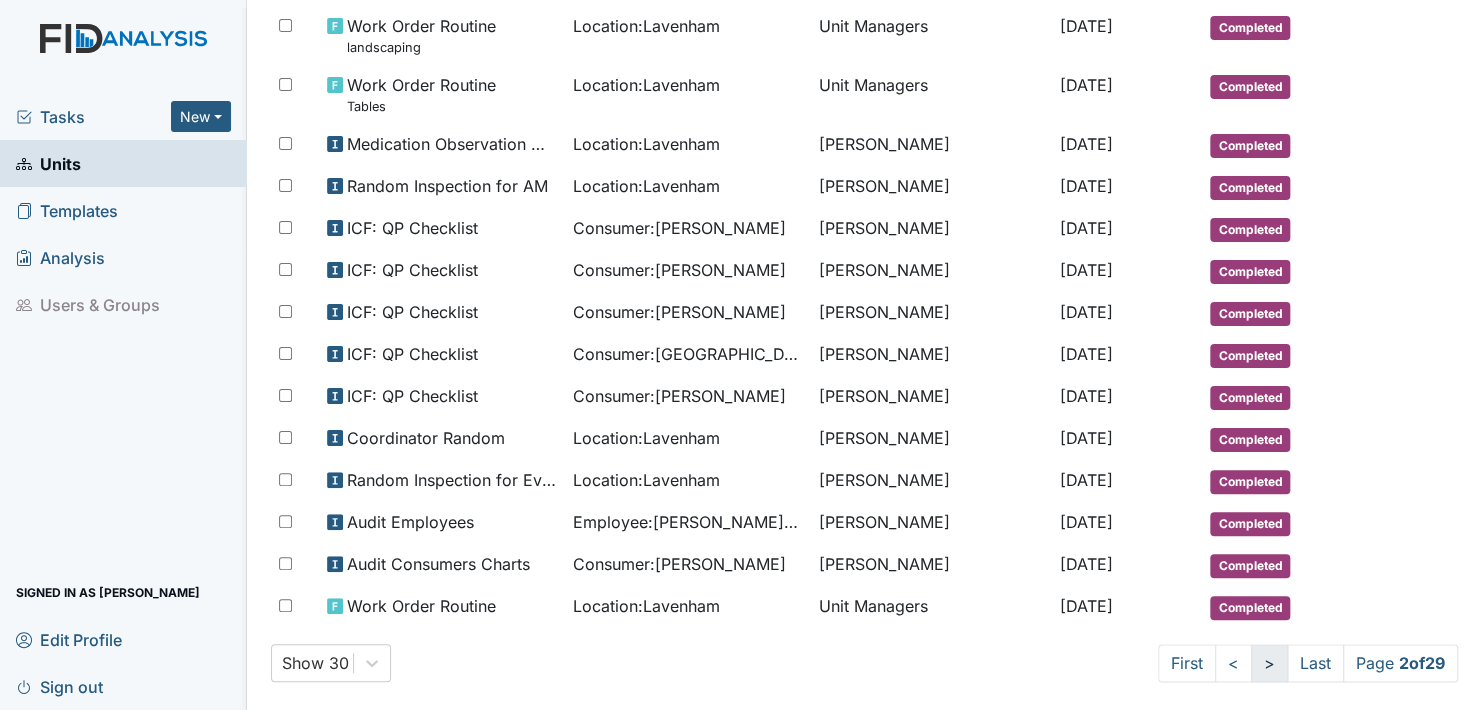 click on ">" at bounding box center (1269, 663) 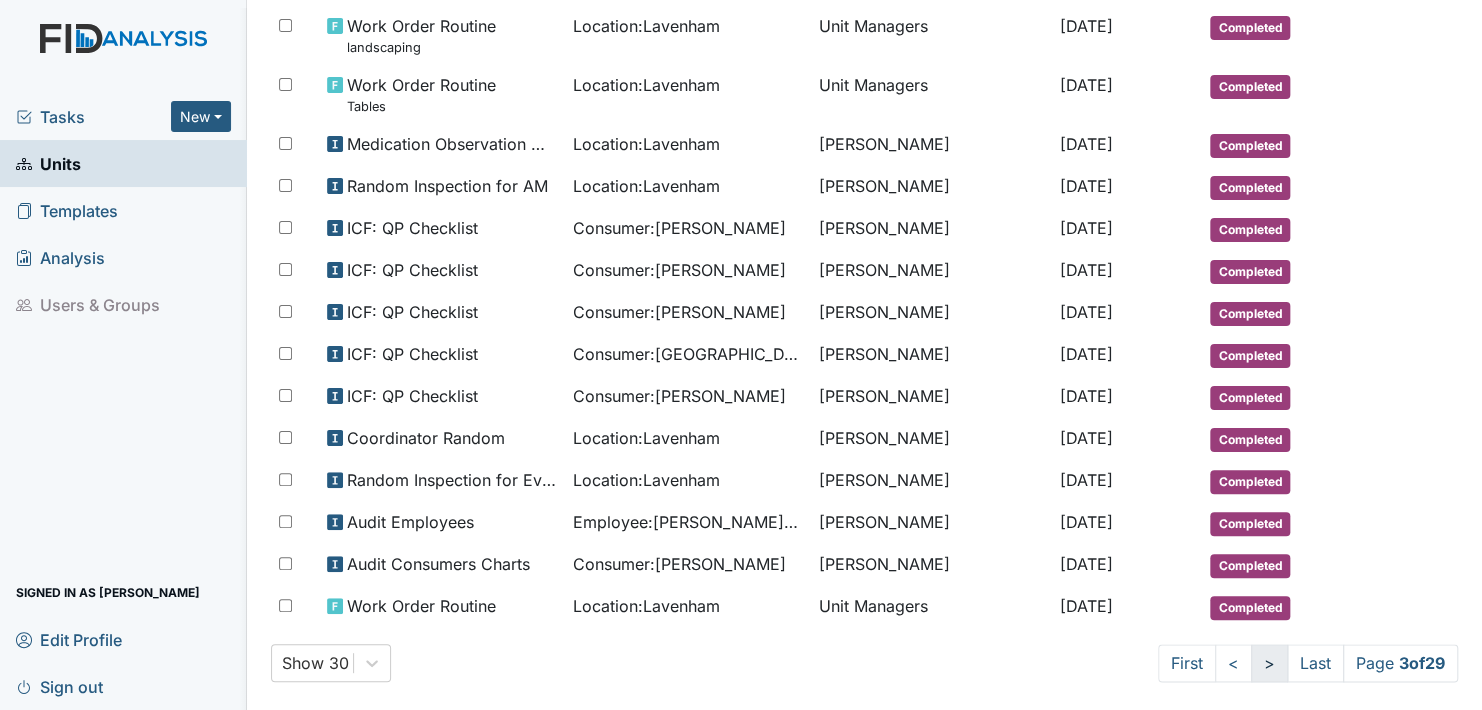 scroll, scrollTop: 1017, scrollLeft: 0, axis: vertical 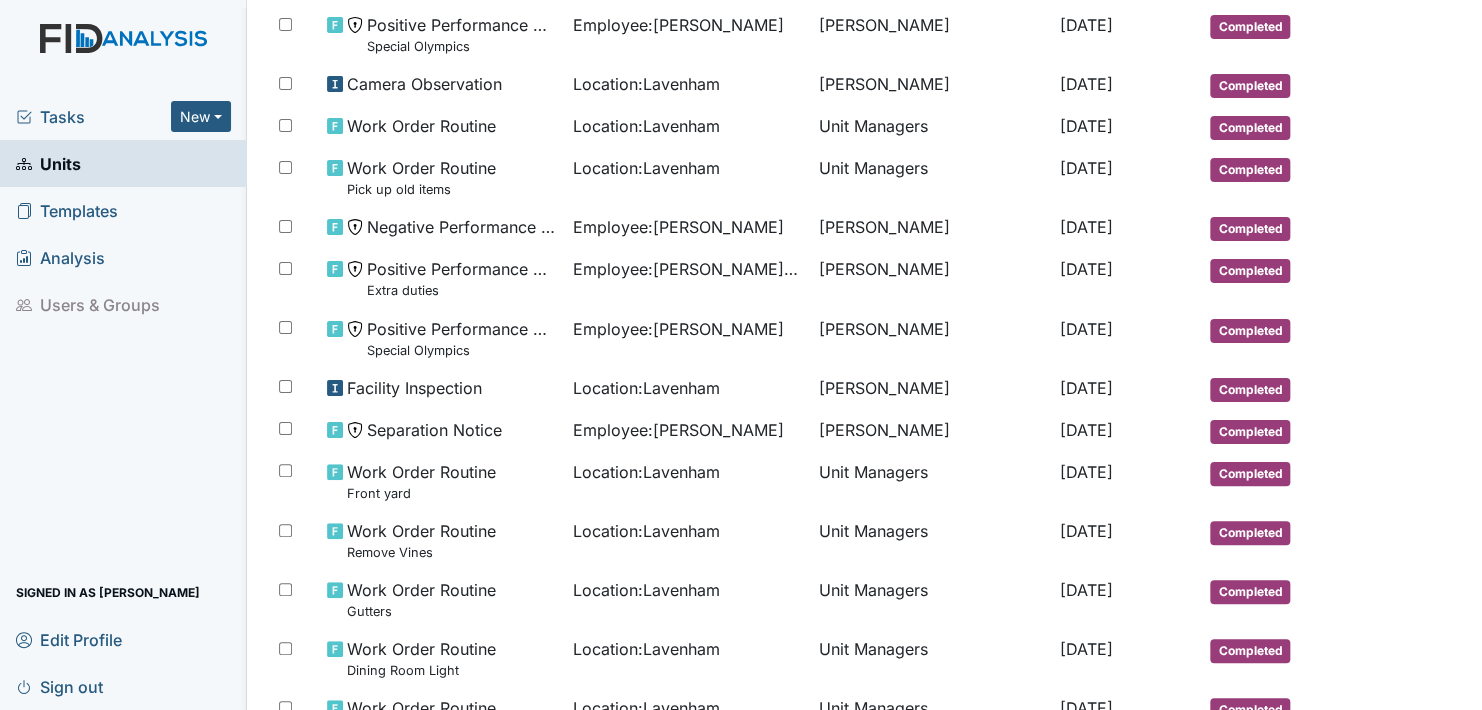 click on "Completed" at bounding box center [1280, 658] 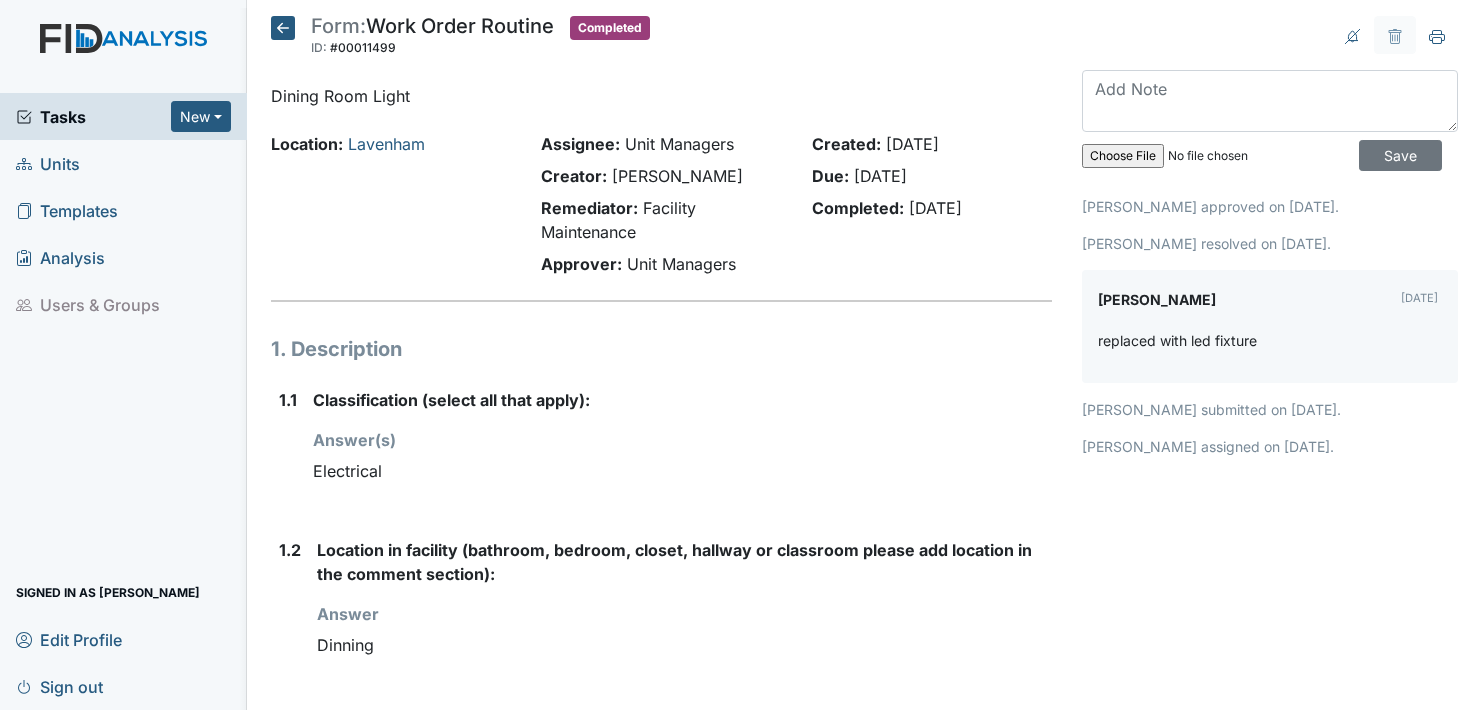 scroll, scrollTop: 0, scrollLeft: 0, axis: both 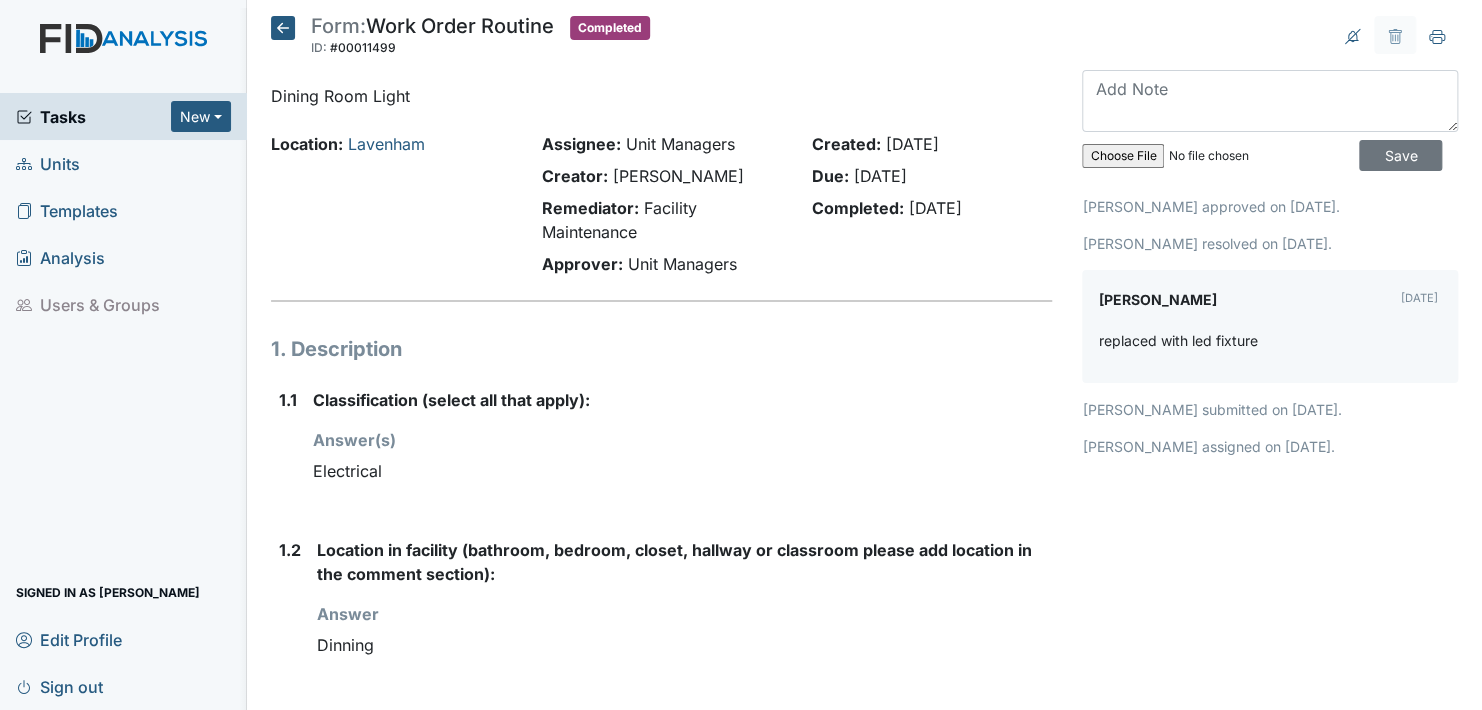 click 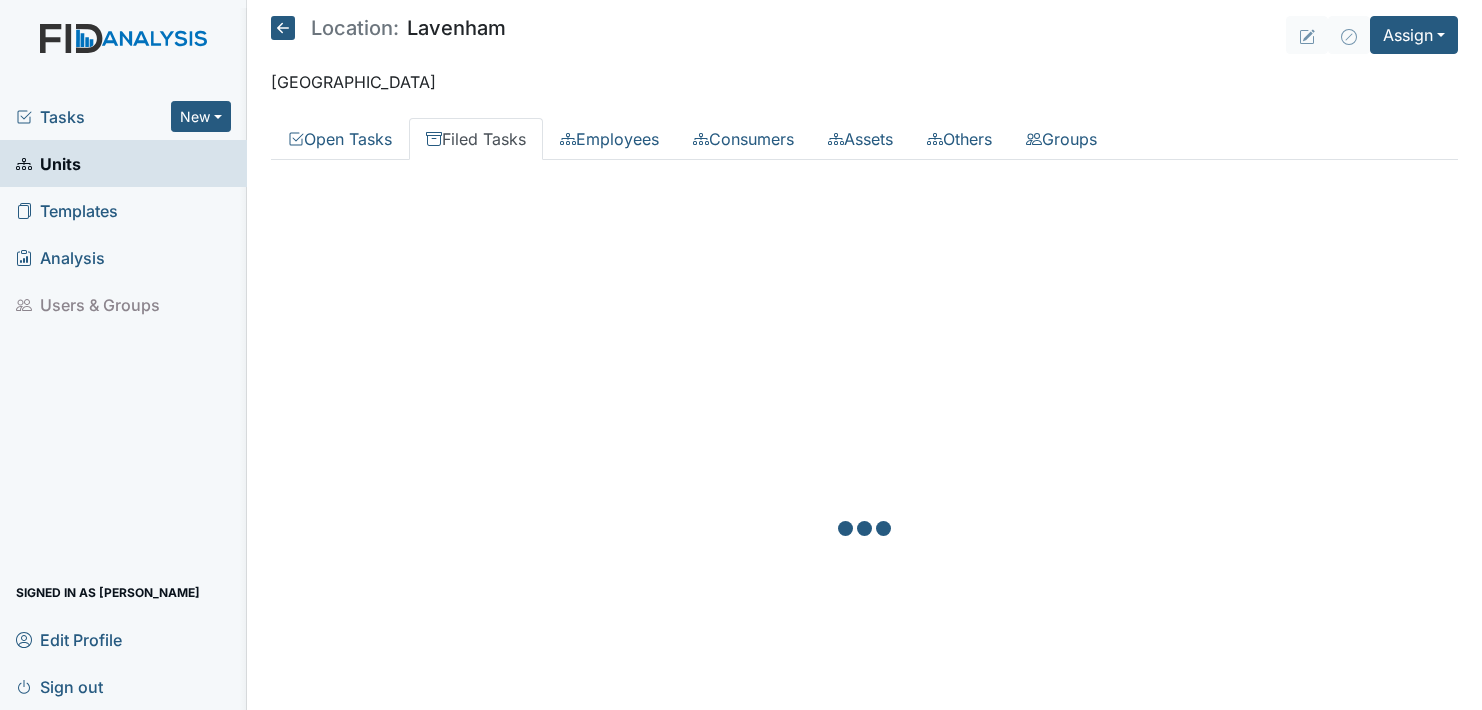 scroll, scrollTop: 0, scrollLeft: 0, axis: both 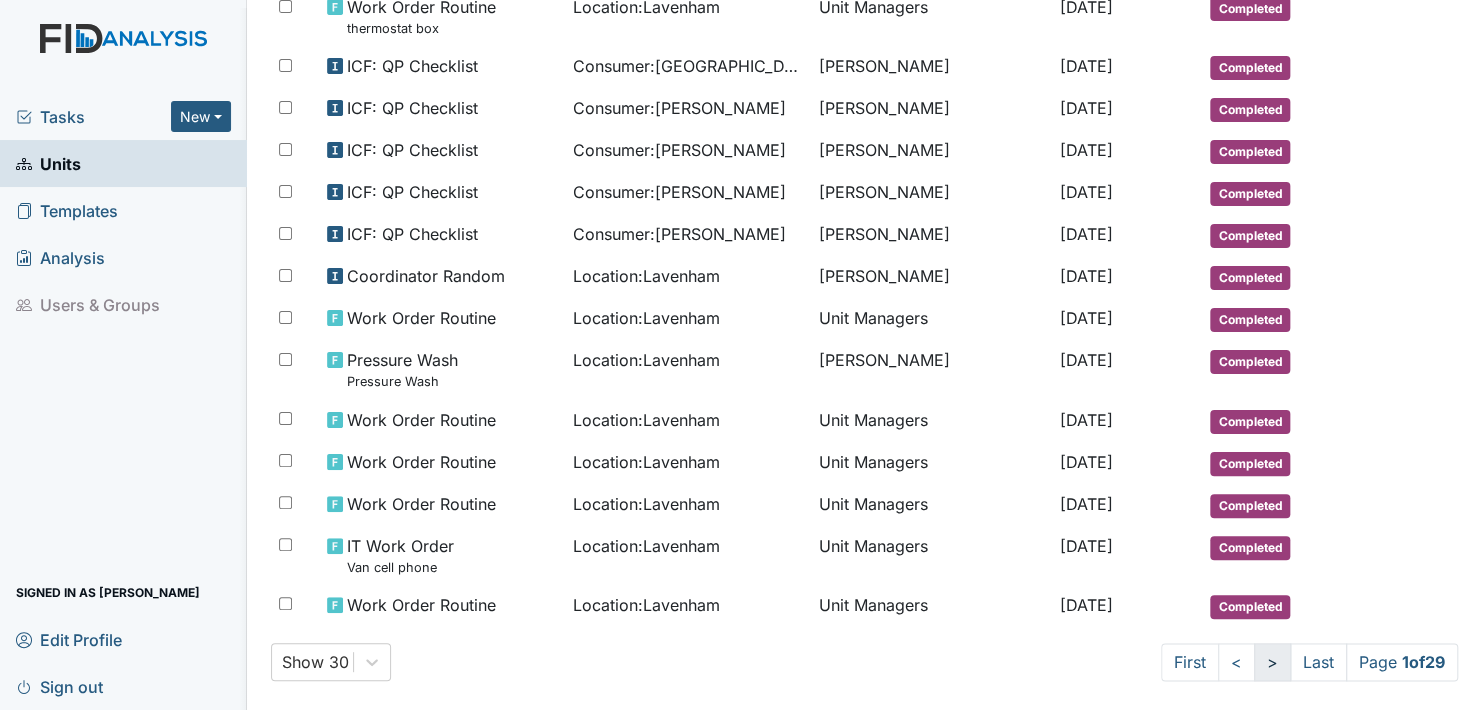 click on ">" at bounding box center [1272, 662] 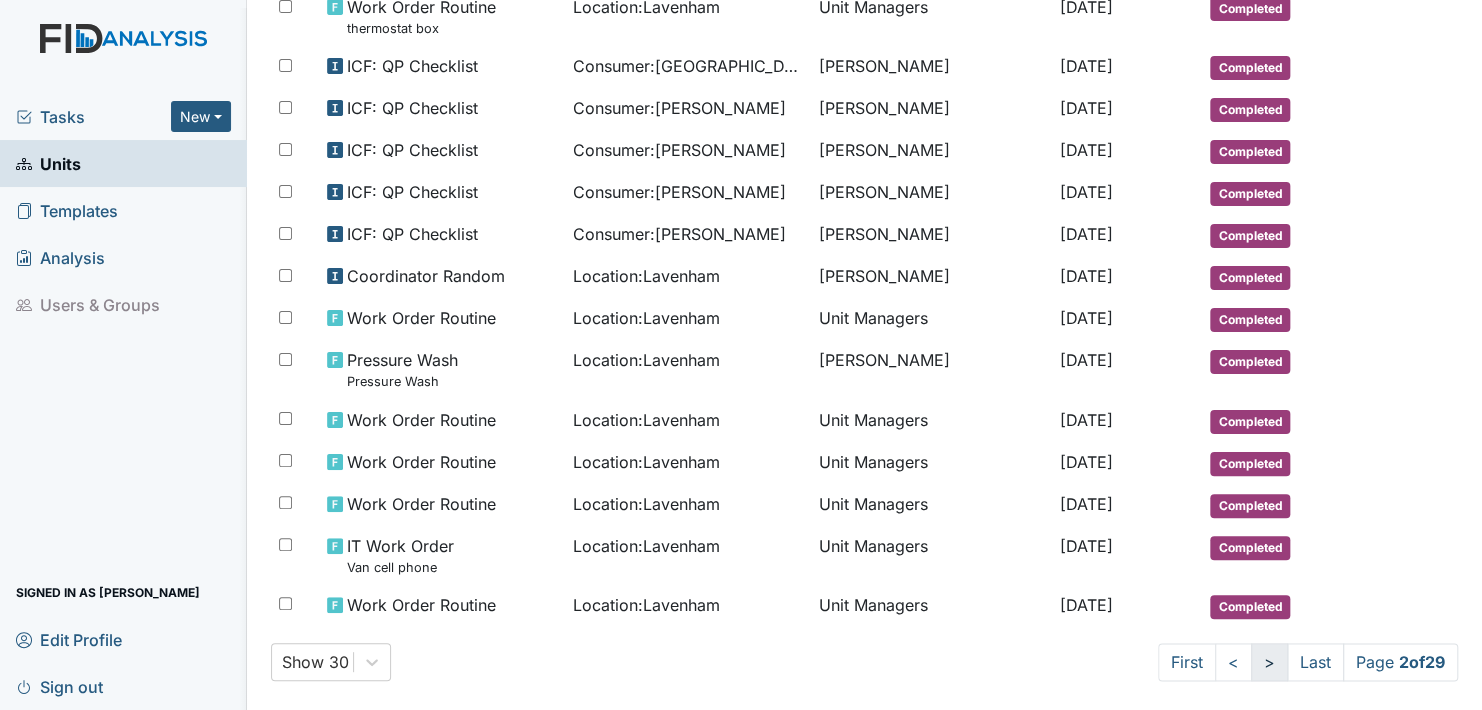 scroll, scrollTop: 999, scrollLeft: 0, axis: vertical 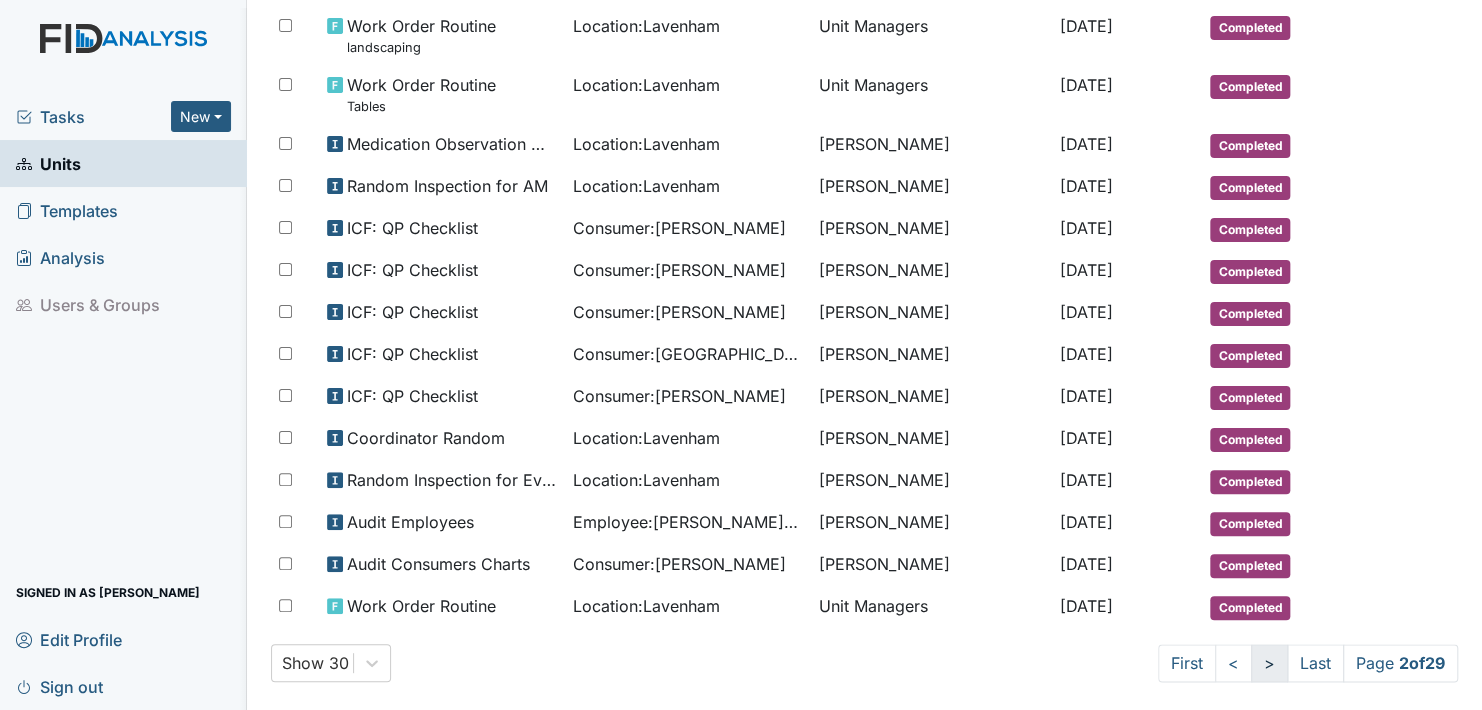 click on ">" at bounding box center [1269, 663] 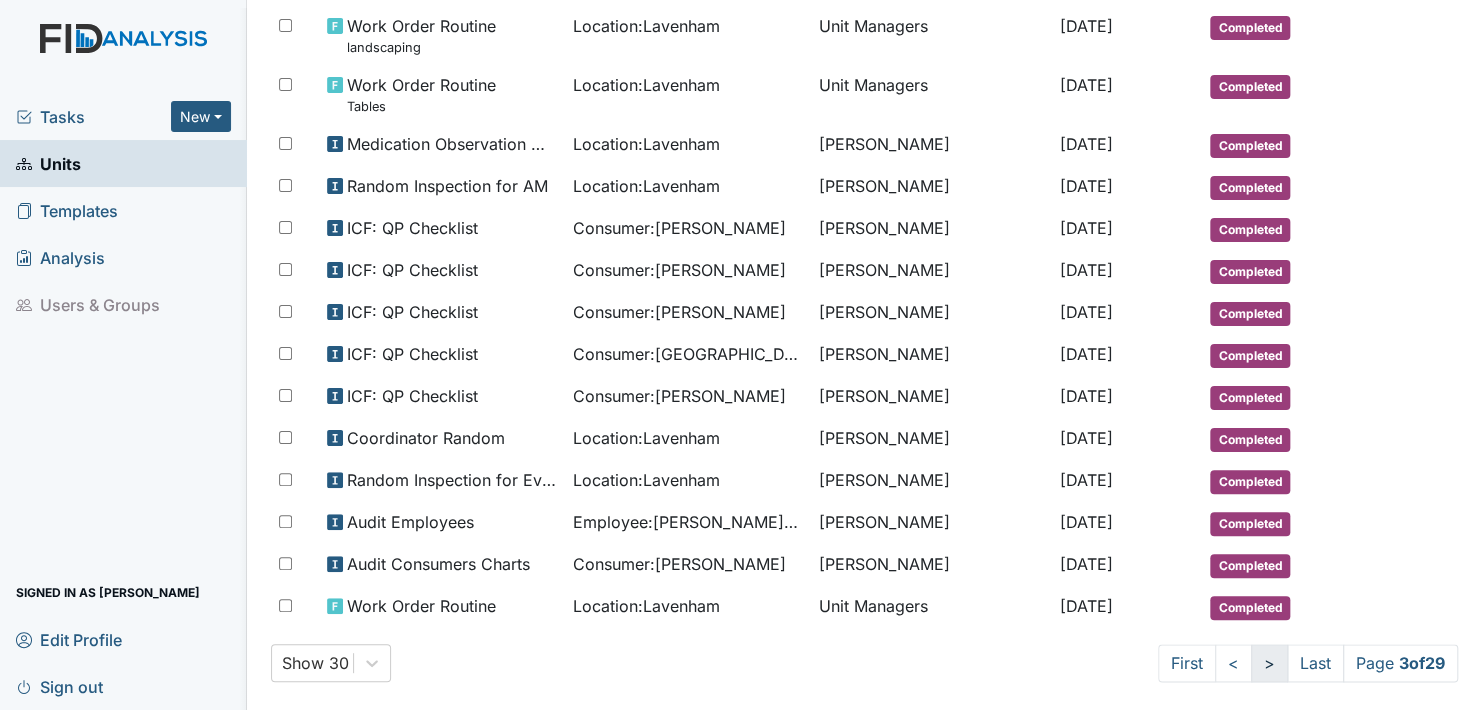 scroll, scrollTop: 1035, scrollLeft: 0, axis: vertical 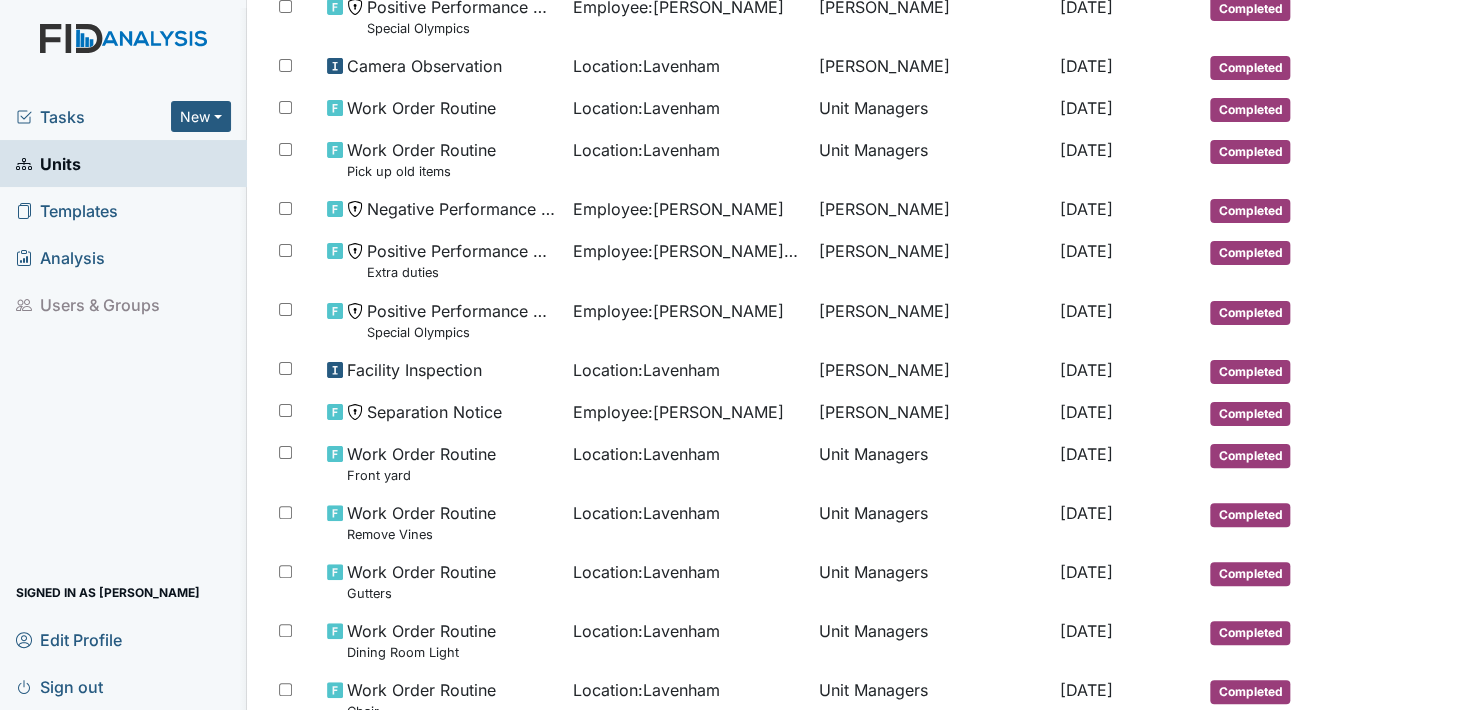 click on "Completed" at bounding box center [1280, 640] 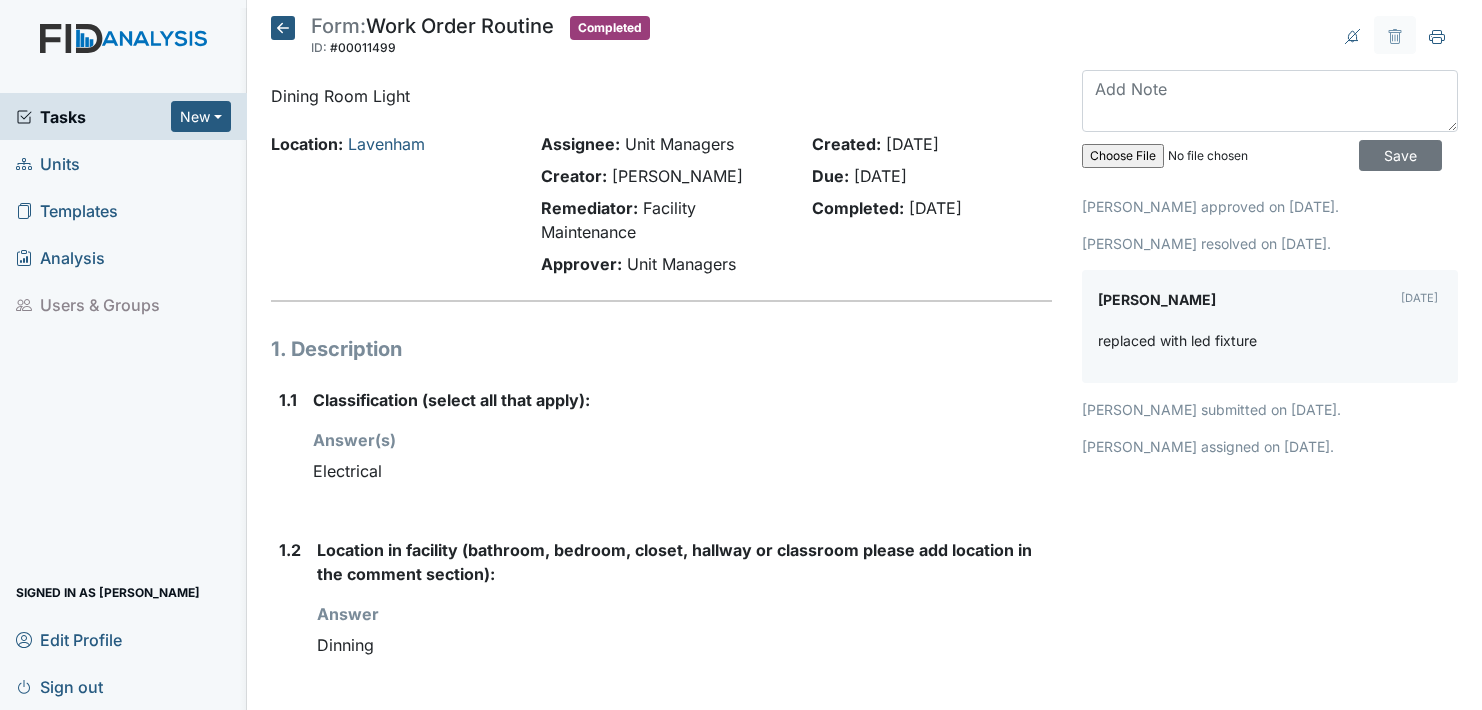 scroll, scrollTop: 0, scrollLeft: 0, axis: both 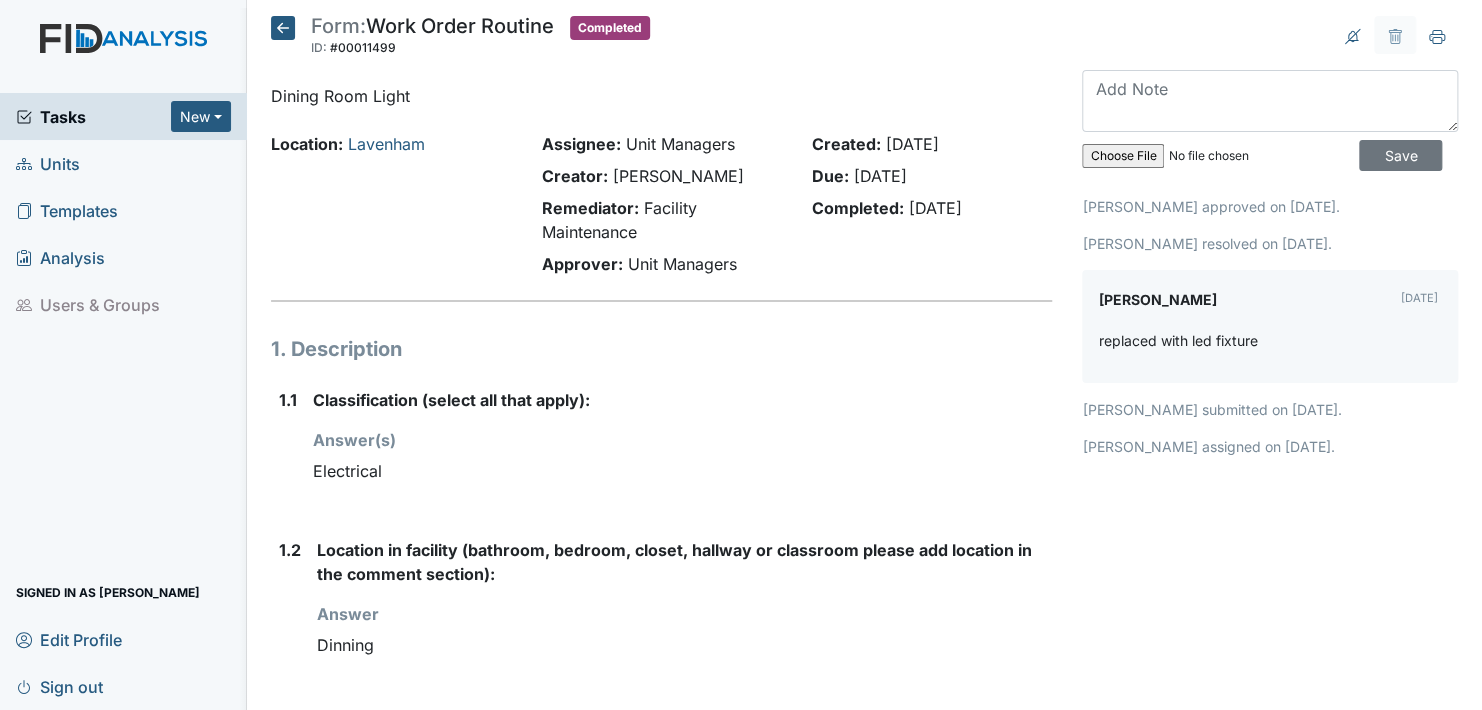 click 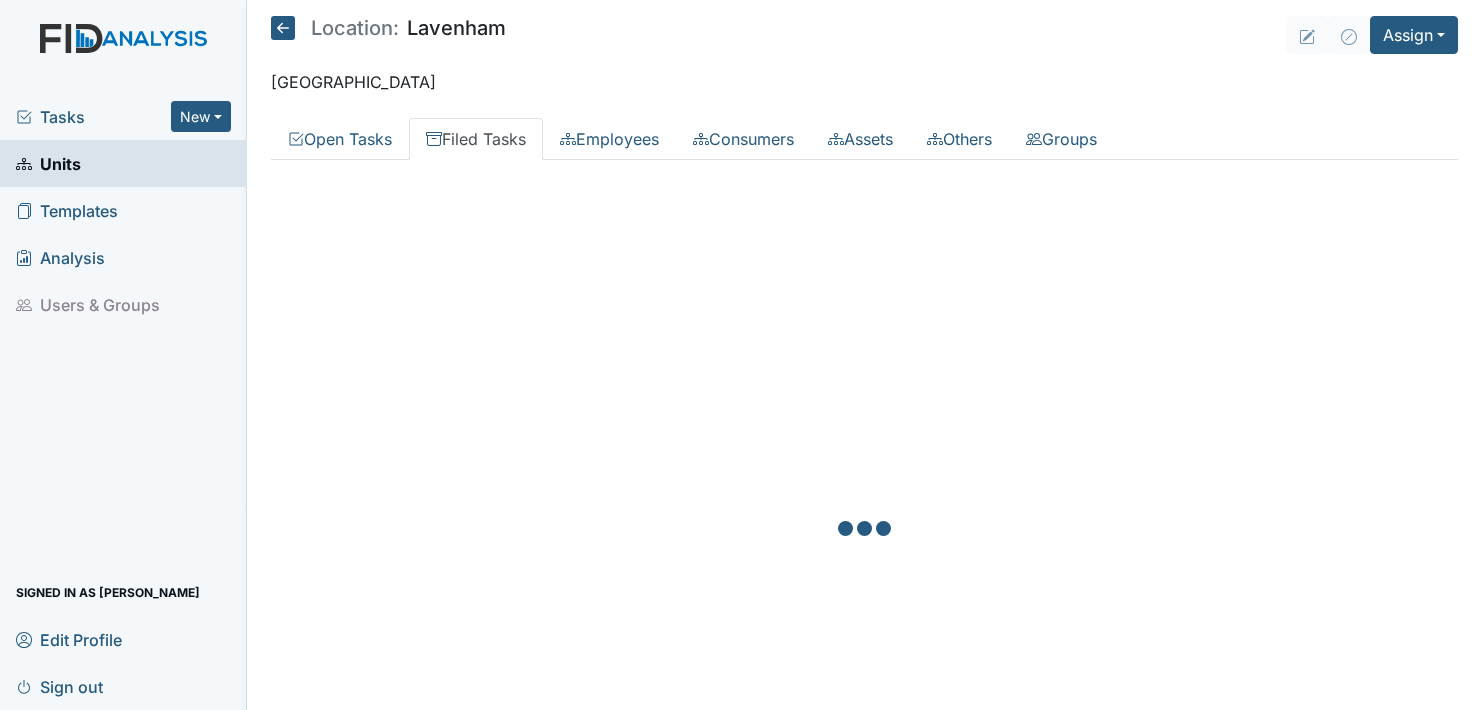 scroll, scrollTop: 0, scrollLeft: 0, axis: both 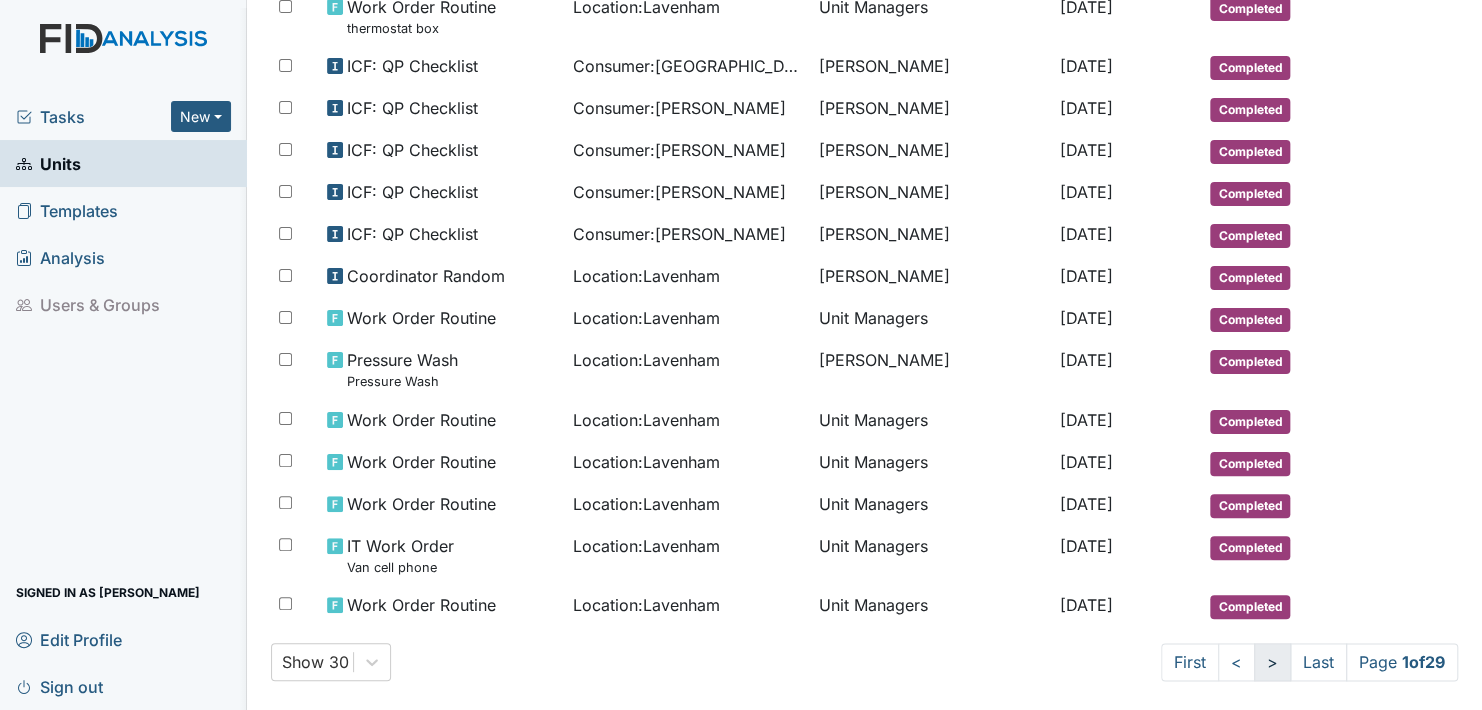 click on ">" at bounding box center (1272, 662) 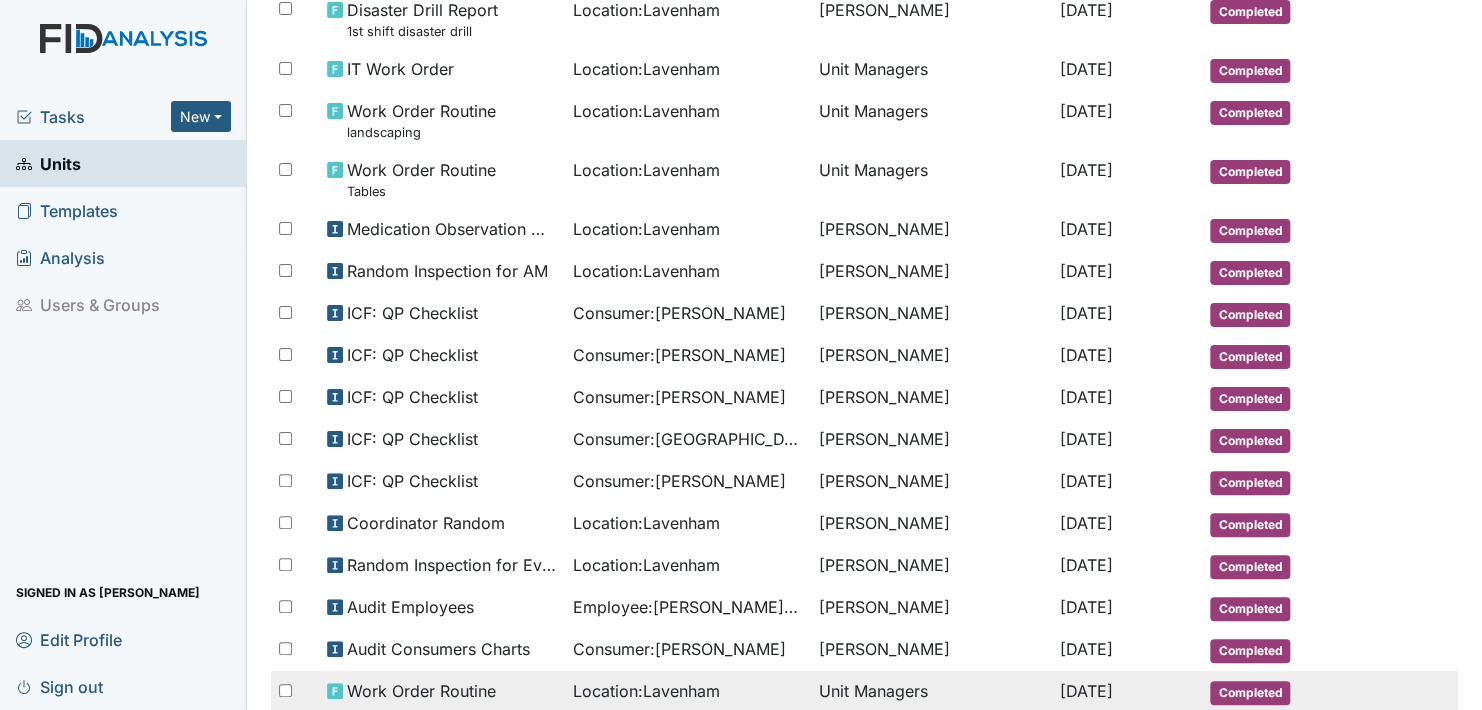 scroll, scrollTop: 999, scrollLeft: 0, axis: vertical 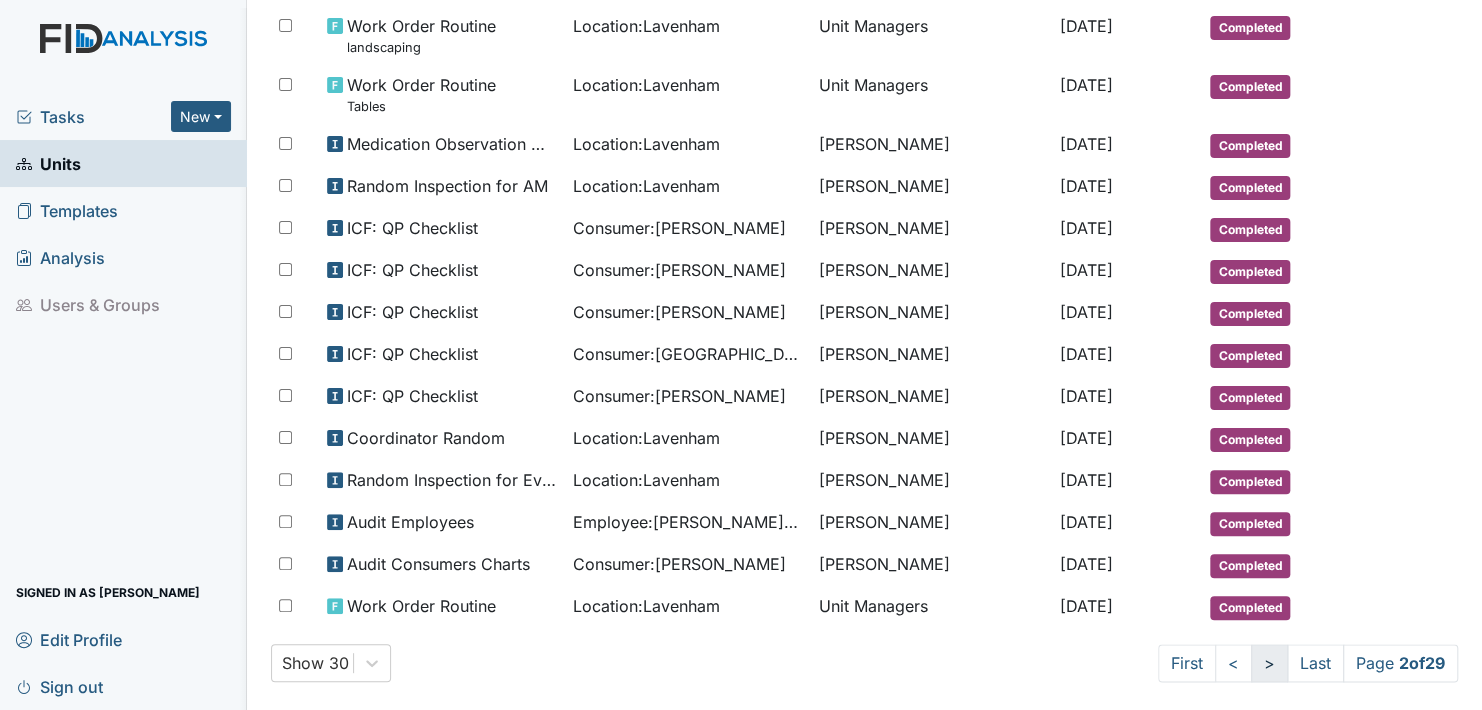 click on ">" at bounding box center [1269, 663] 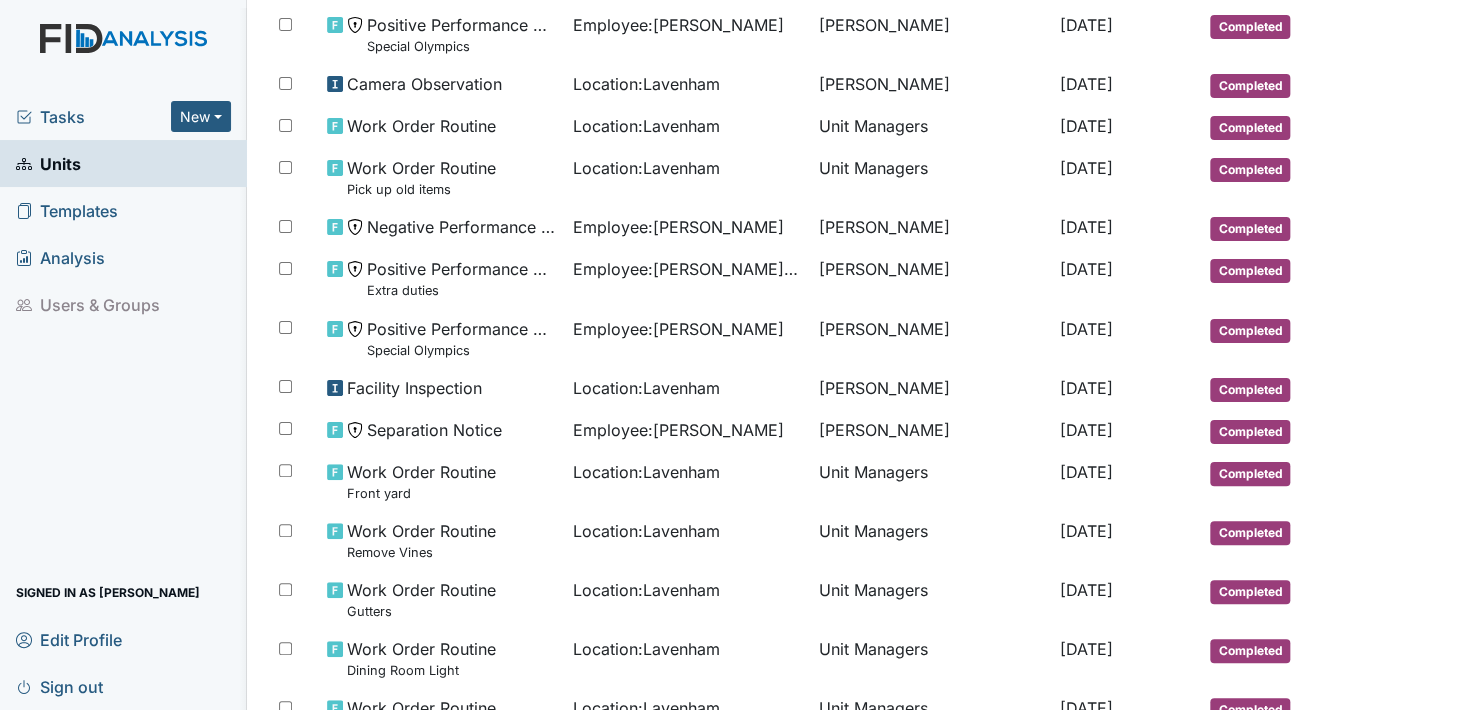 scroll, scrollTop: 1143, scrollLeft: 0, axis: vertical 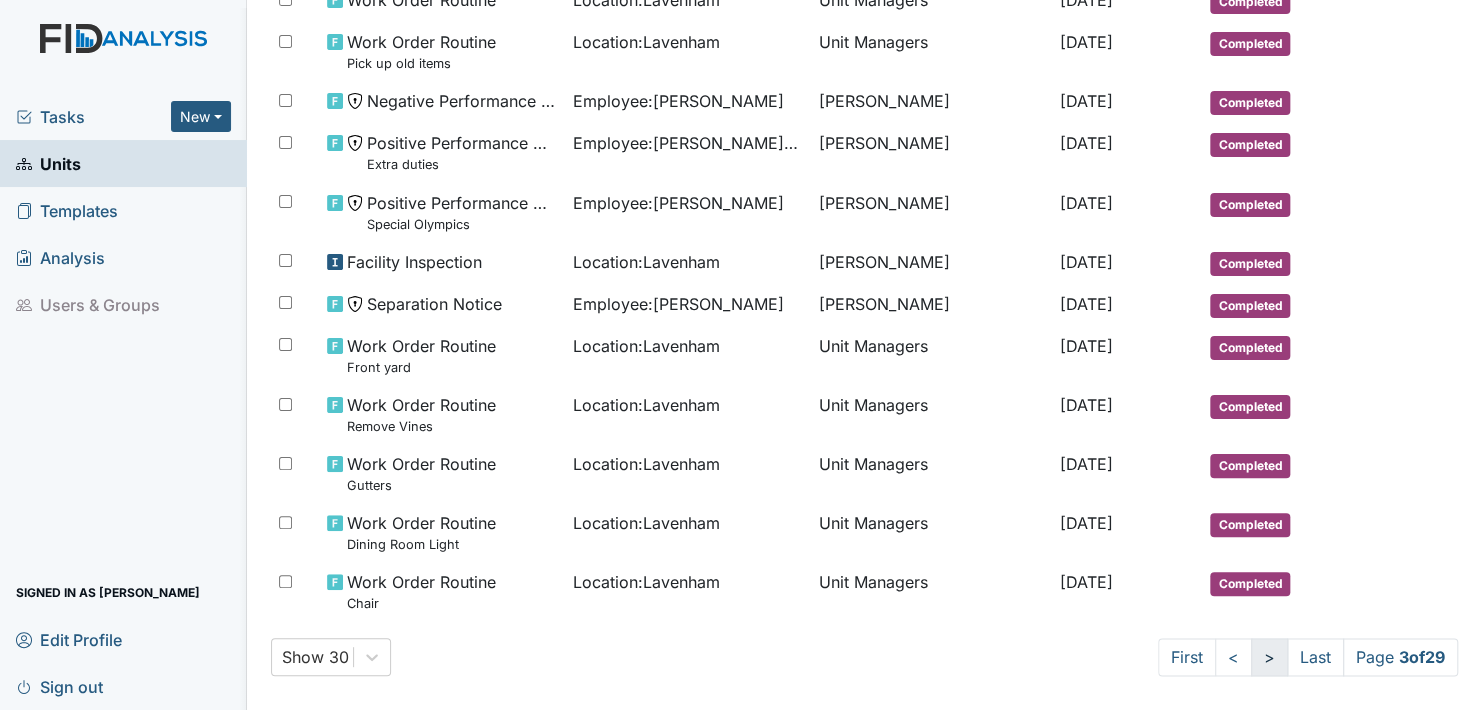click on ">" at bounding box center (1269, 657) 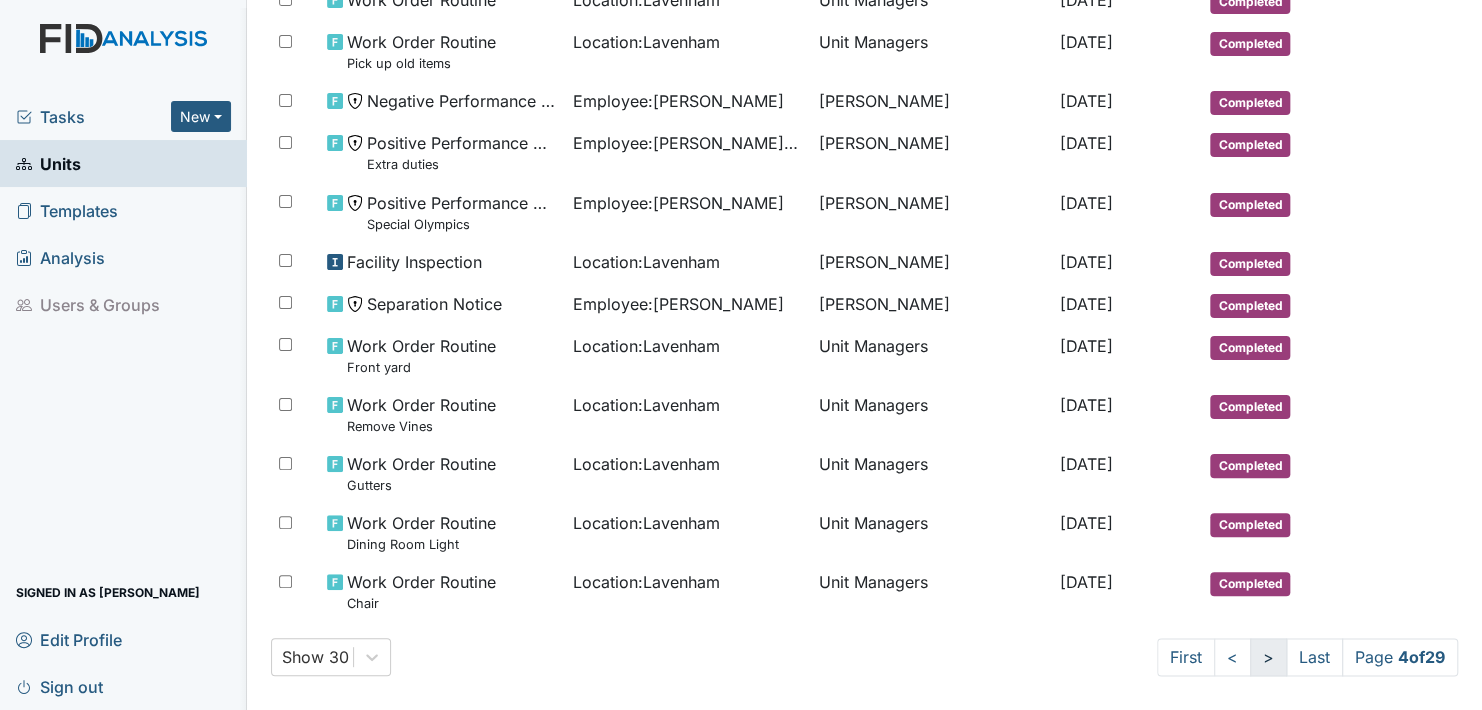 scroll, scrollTop: 1035, scrollLeft: 0, axis: vertical 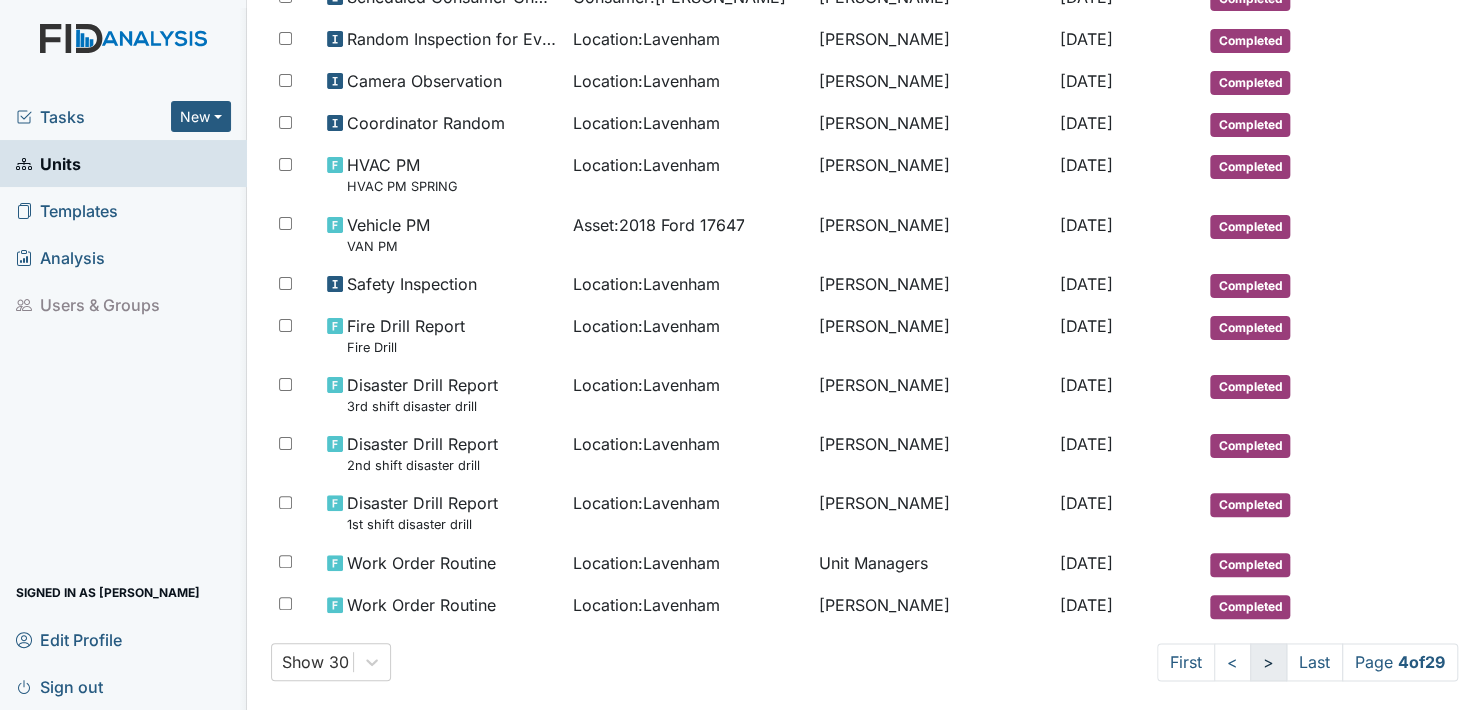 click on ">" at bounding box center (1268, 662) 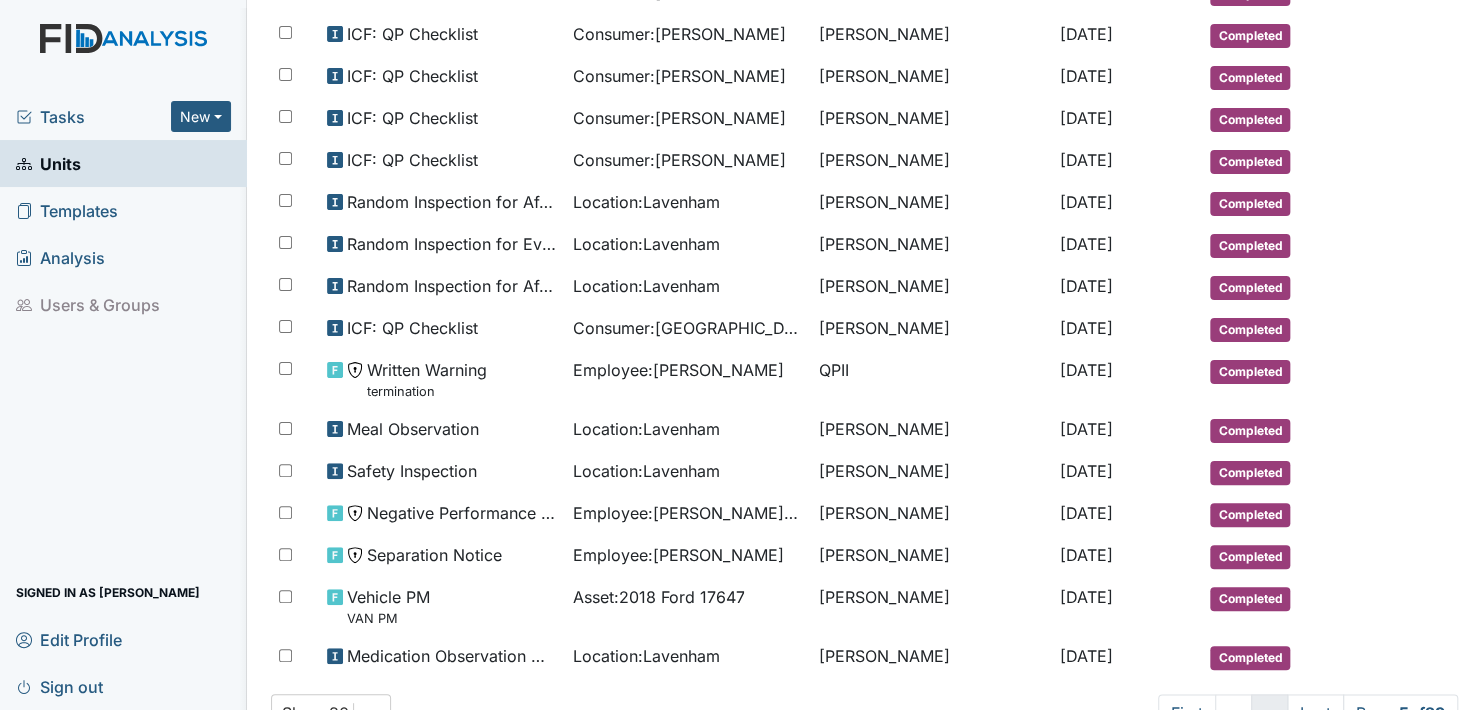 scroll, scrollTop: 1088, scrollLeft: 0, axis: vertical 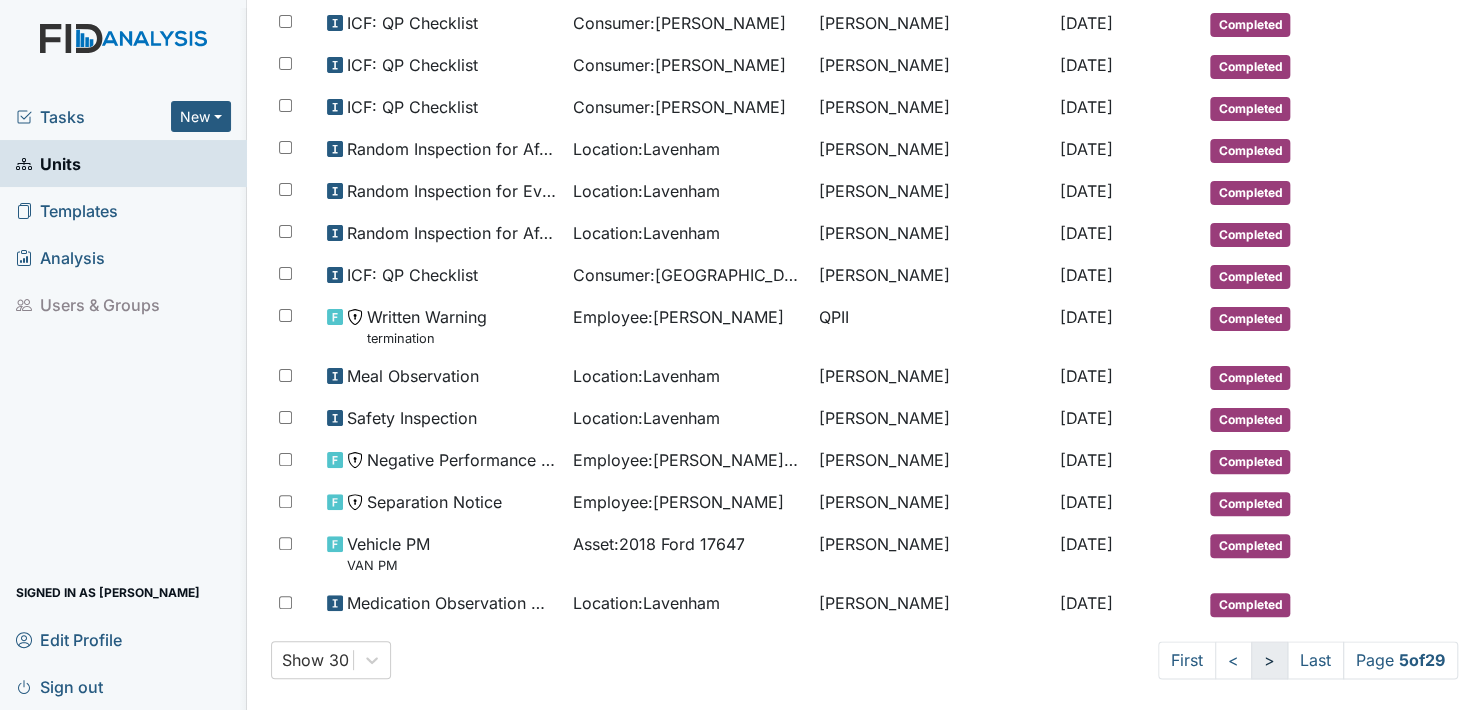 click on ">" at bounding box center [1269, 660] 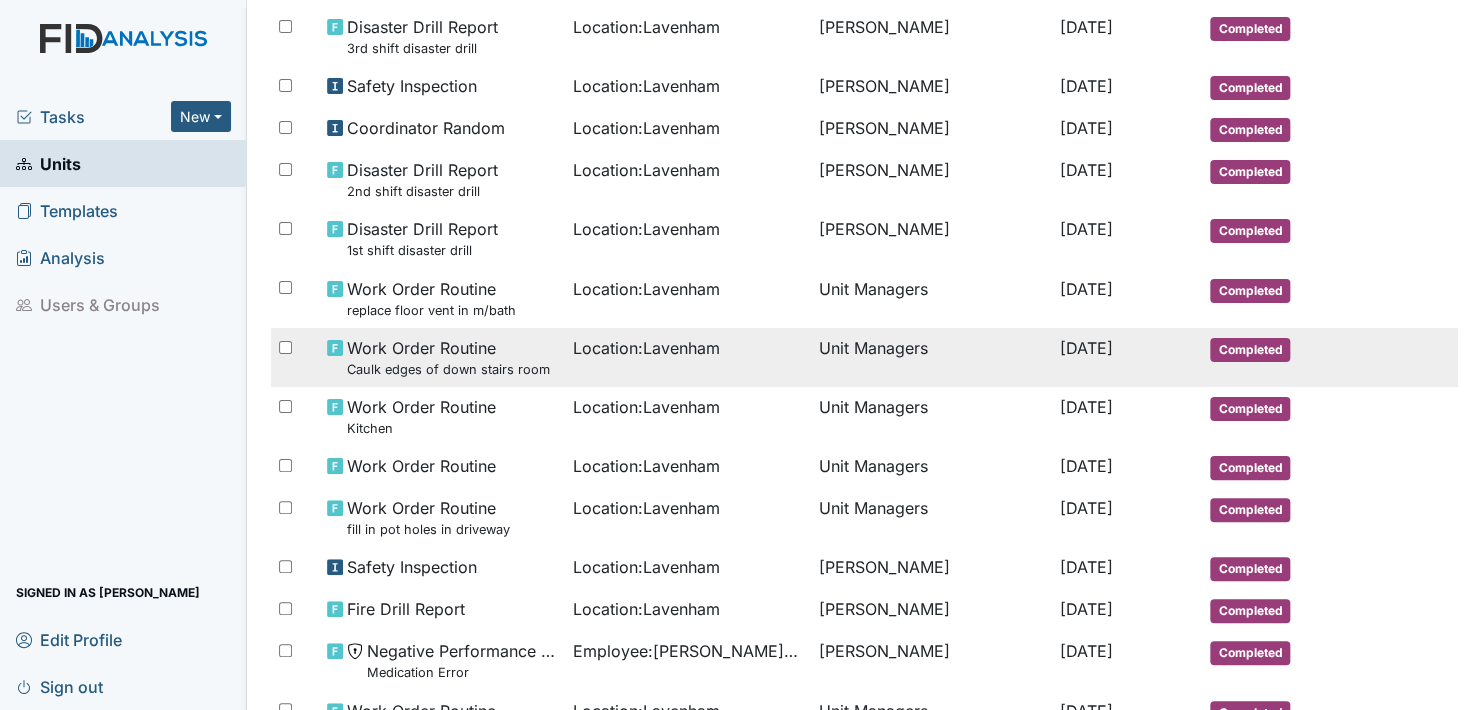 scroll, scrollTop: 300, scrollLeft: 0, axis: vertical 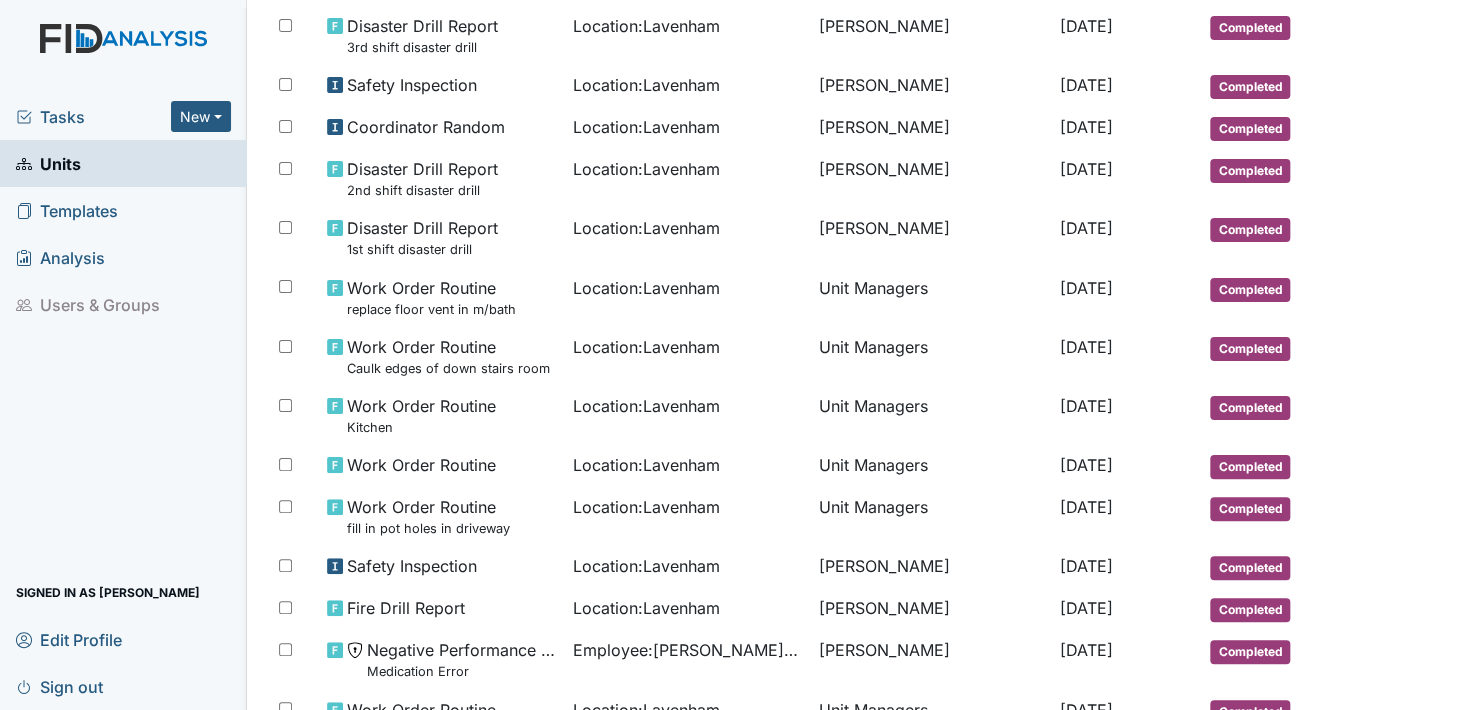 click on "Units" at bounding box center [48, 163] 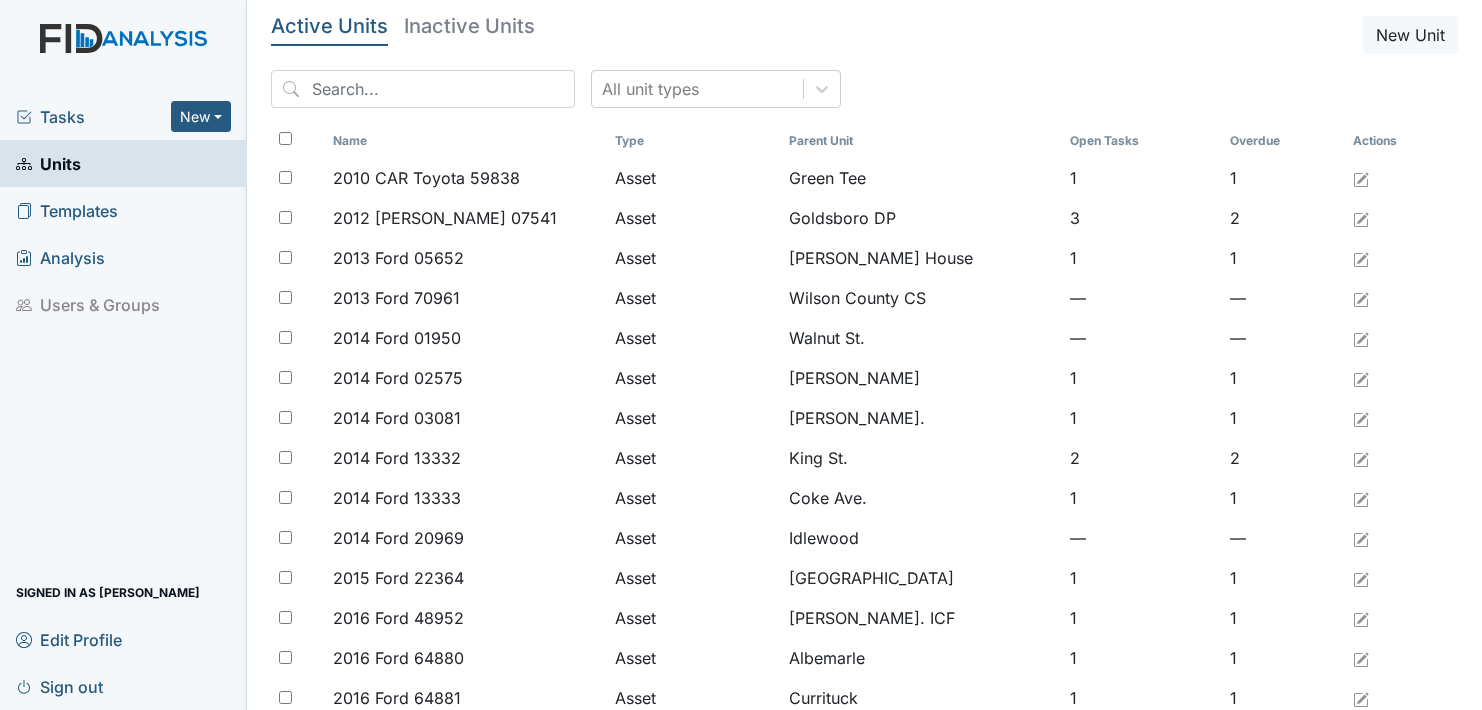 scroll, scrollTop: 0, scrollLeft: 0, axis: both 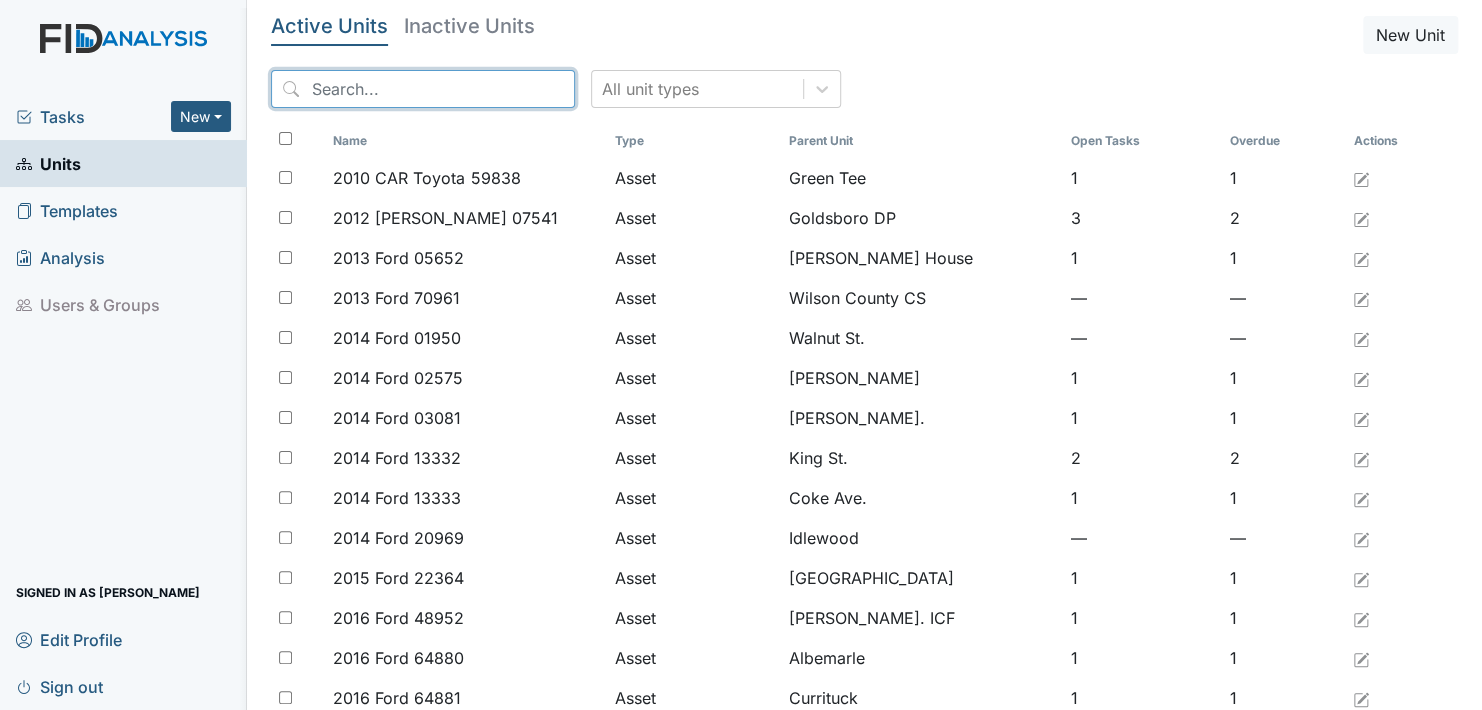 click at bounding box center (423, 89) 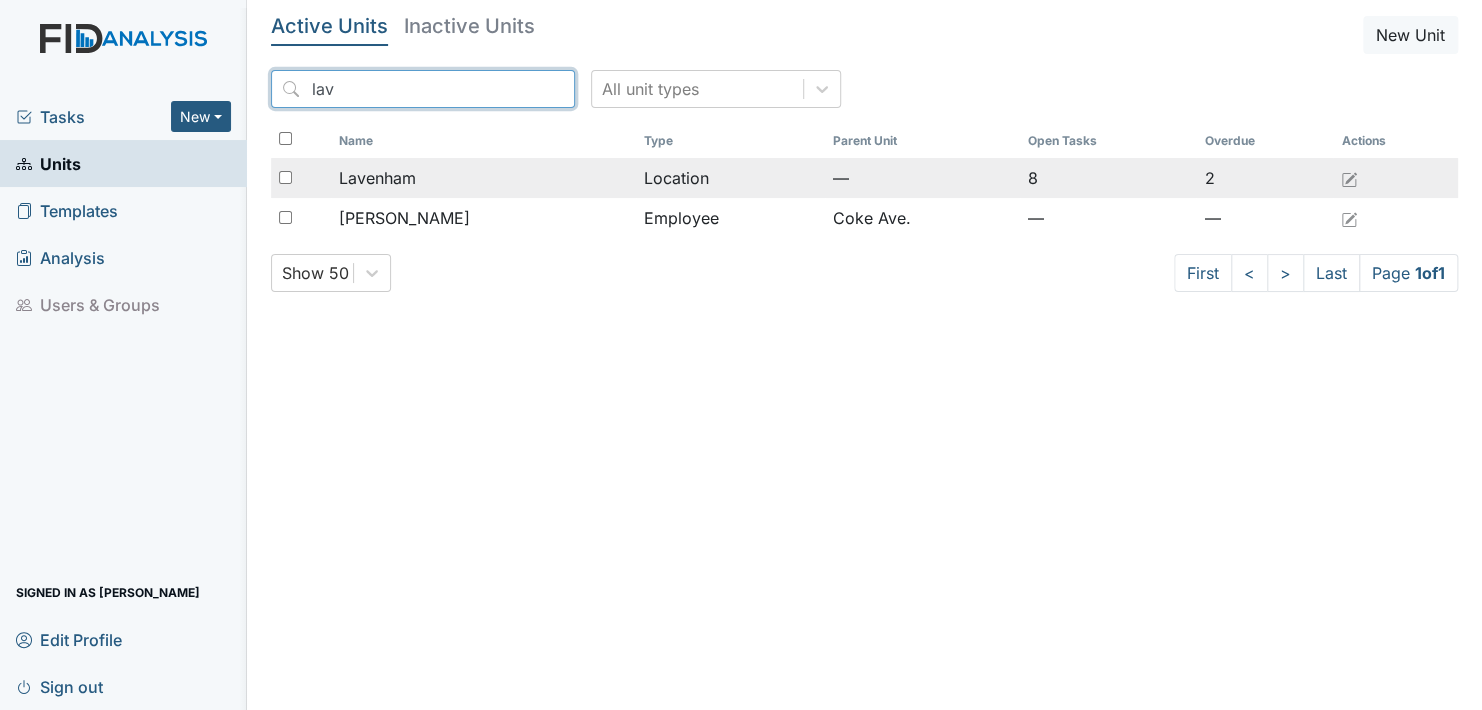 type on "lav" 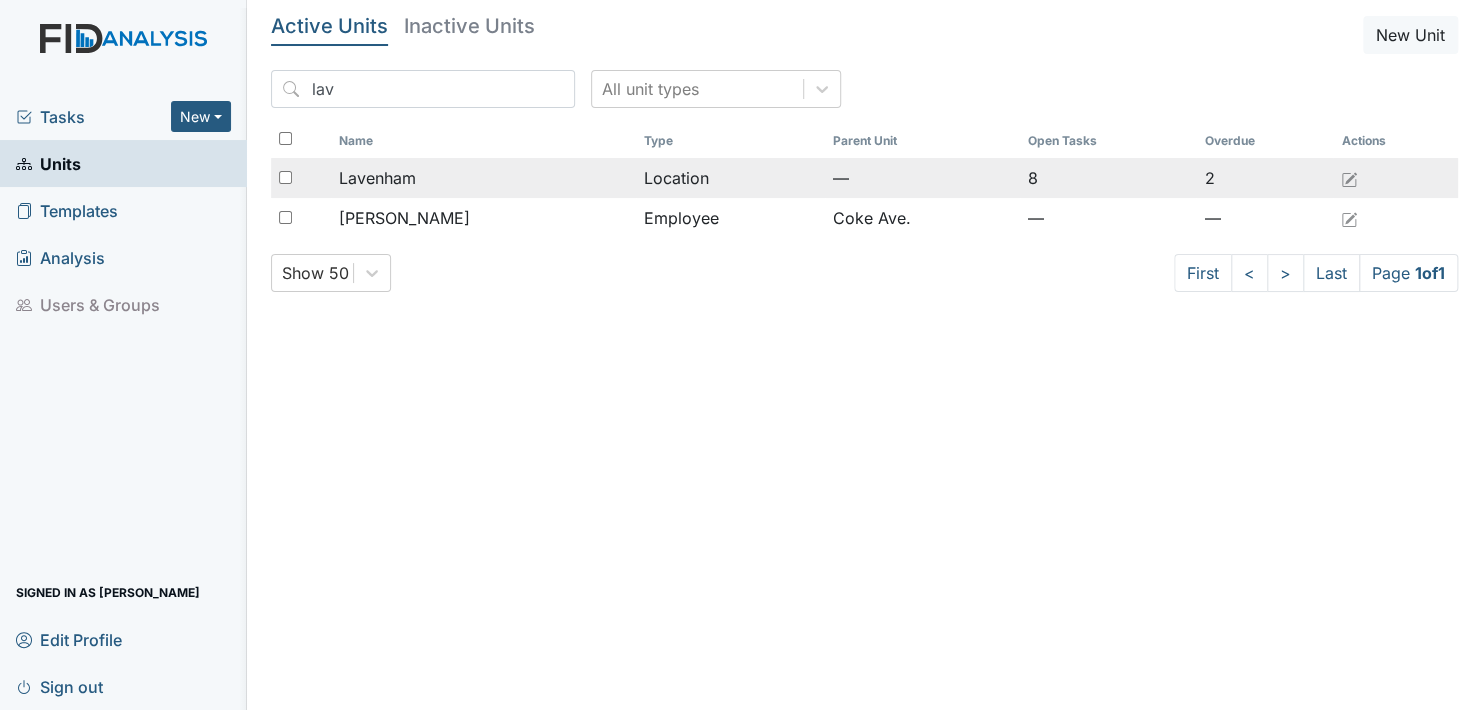 click on "Location" at bounding box center (730, 178) 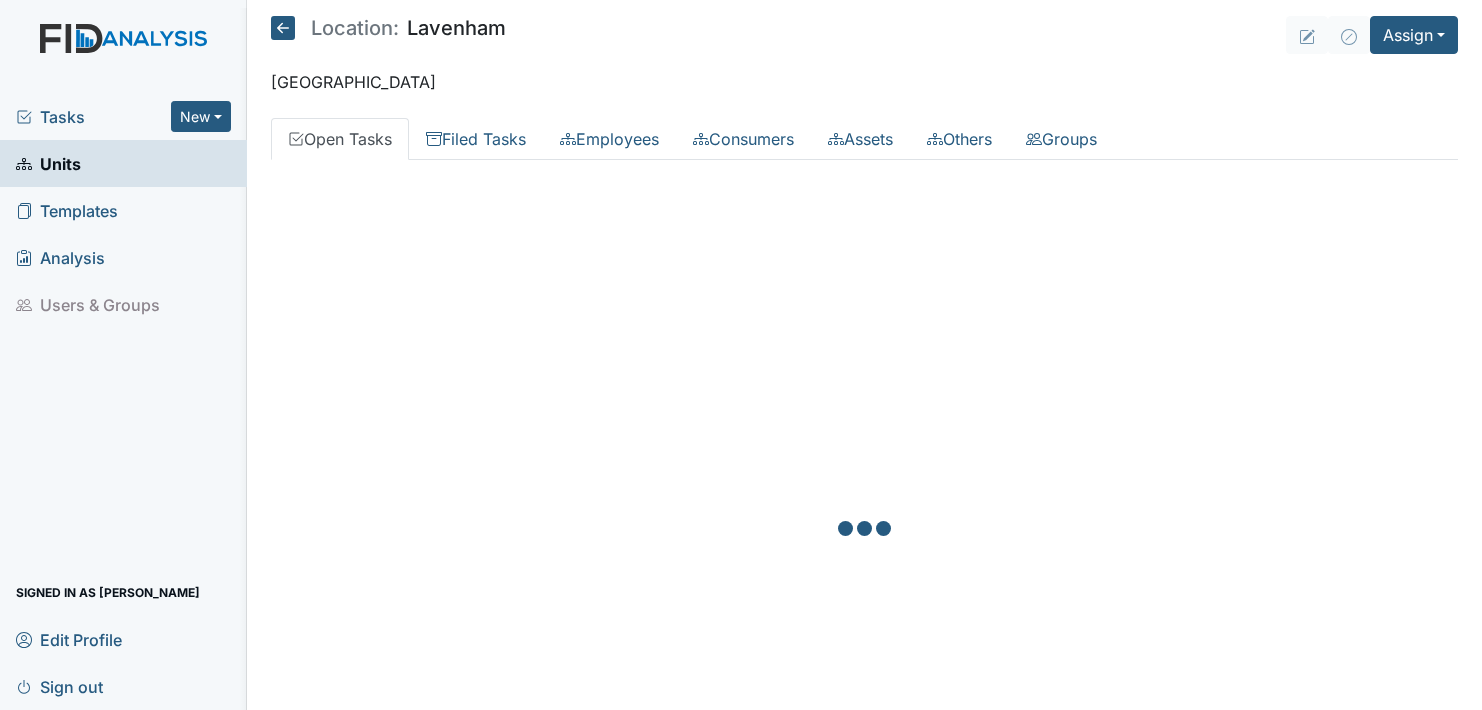 scroll, scrollTop: 0, scrollLeft: 0, axis: both 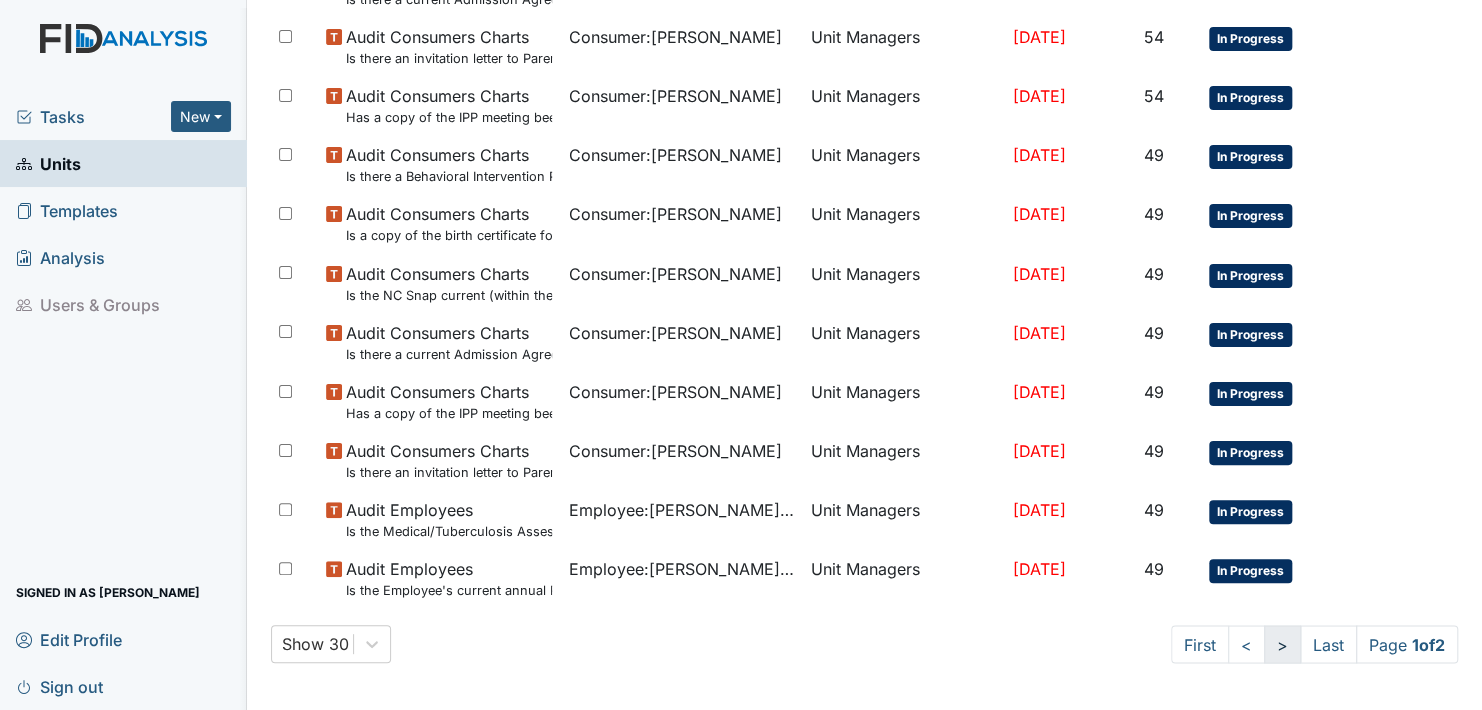 click on ">" at bounding box center [1282, 644] 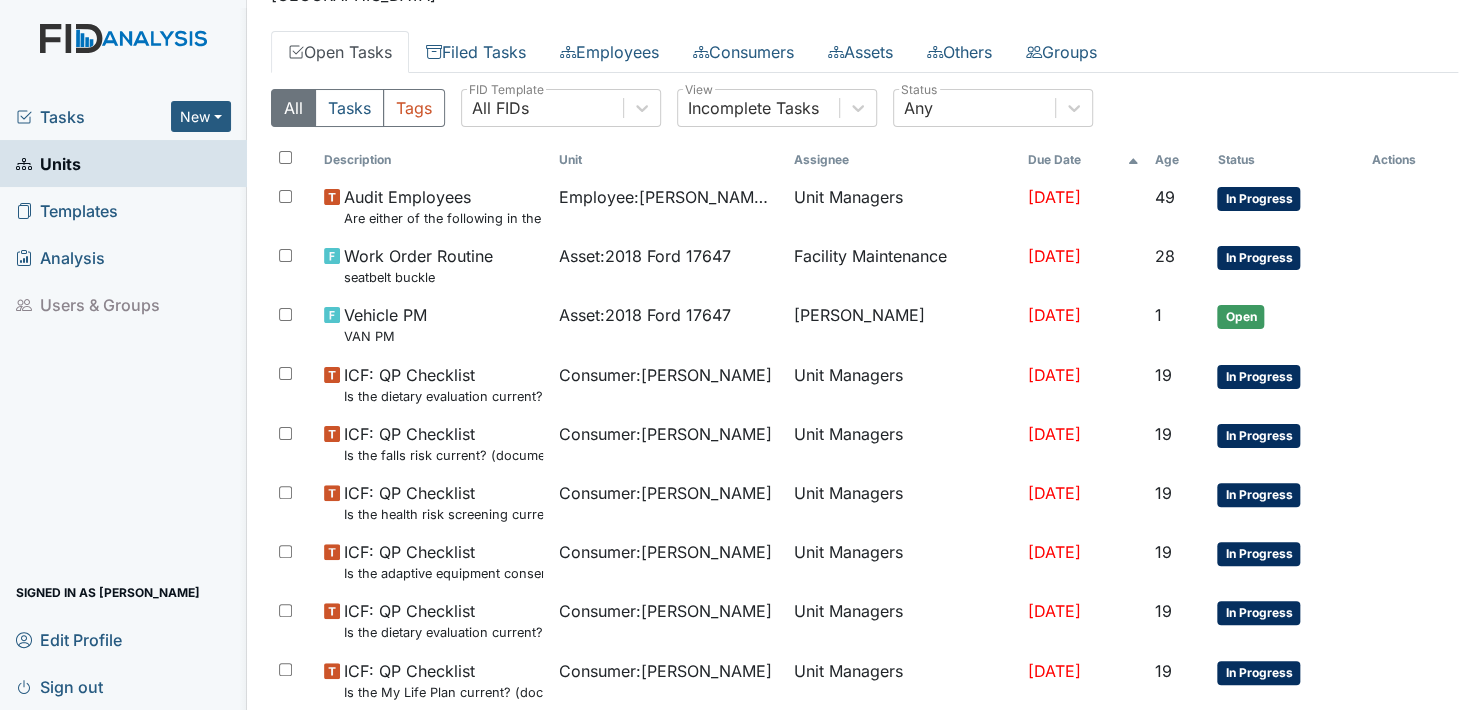 scroll, scrollTop: 0, scrollLeft: 0, axis: both 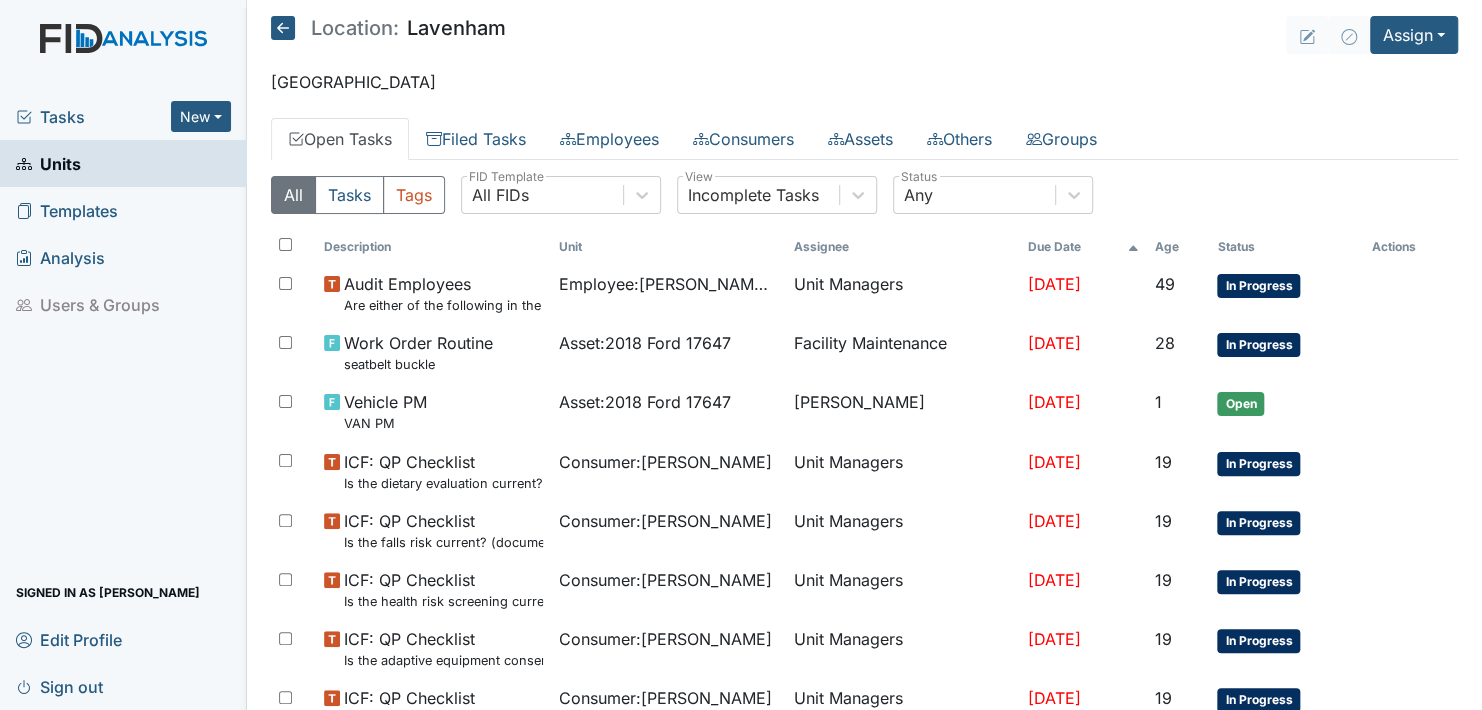click on "Units" at bounding box center [48, 163] 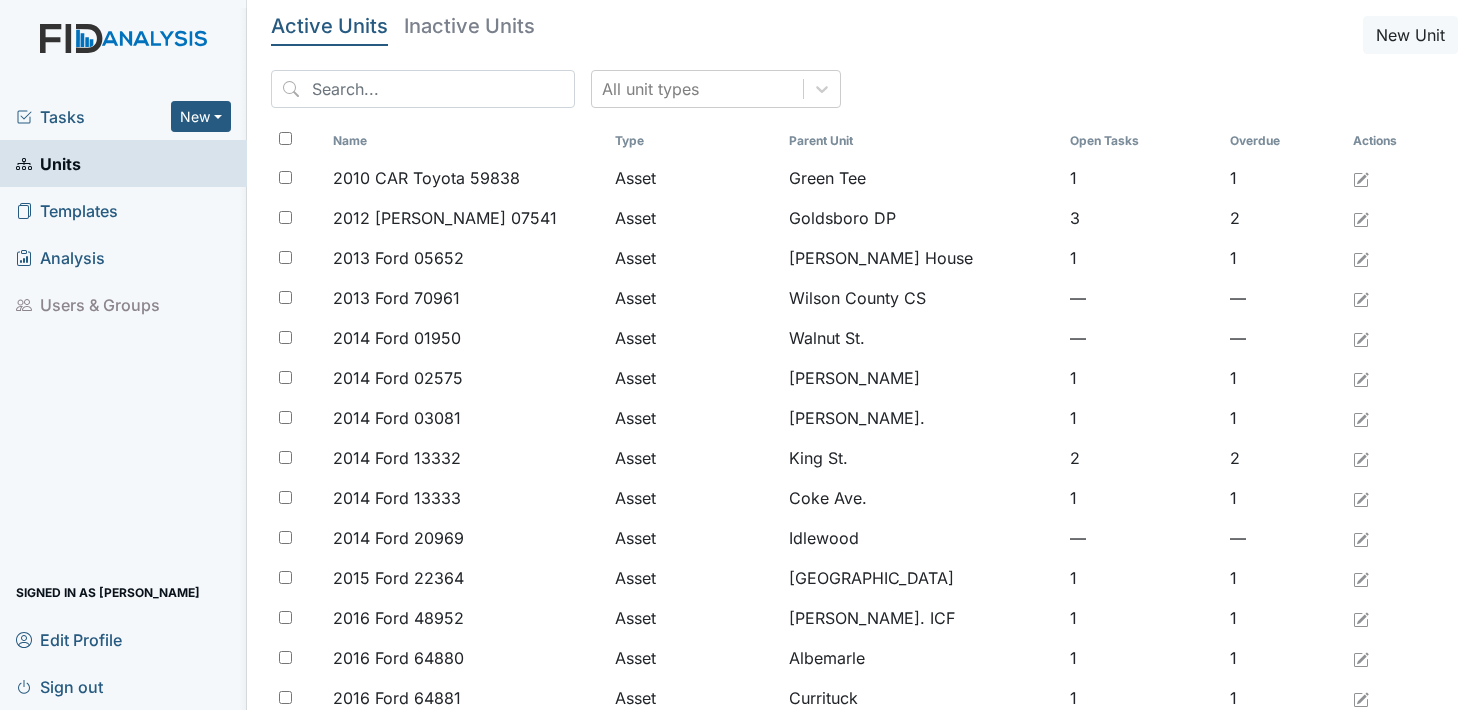 scroll, scrollTop: 0, scrollLeft: 0, axis: both 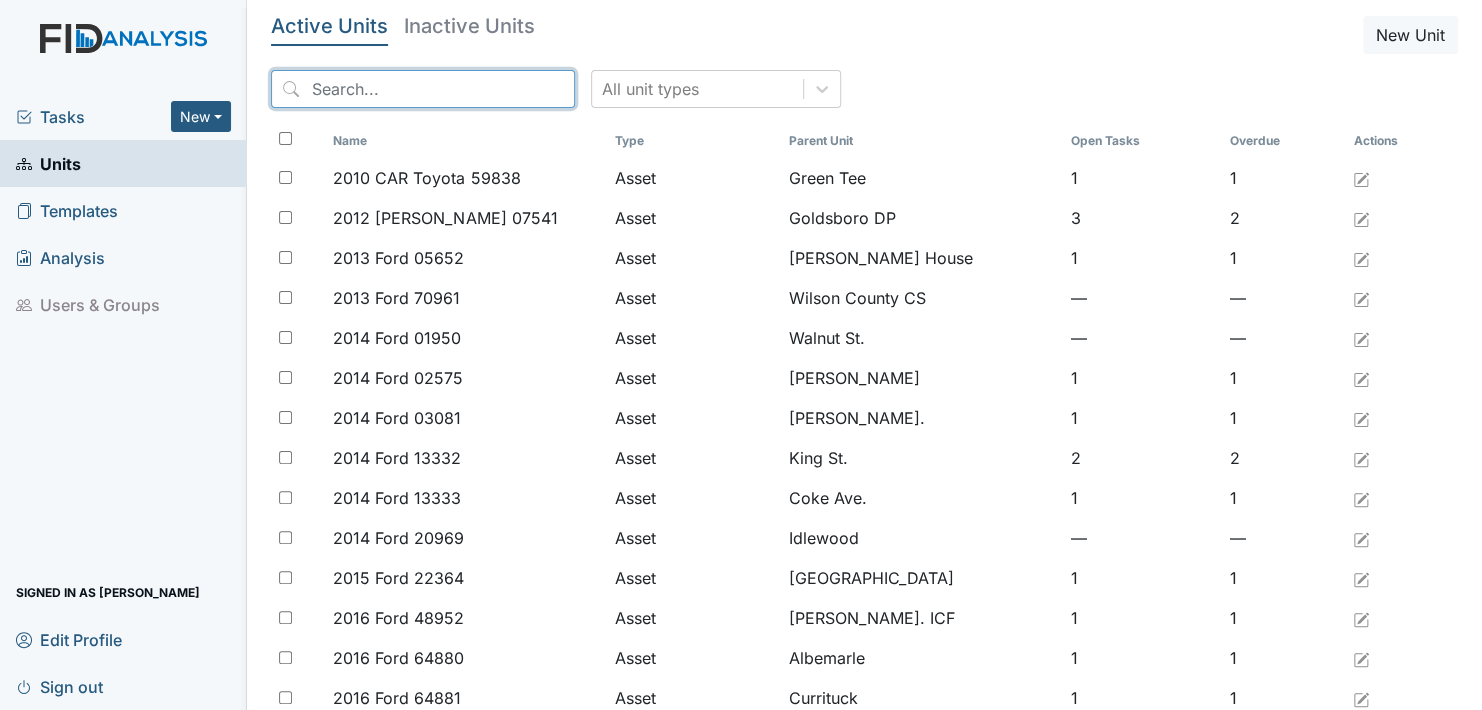 click at bounding box center (423, 89) 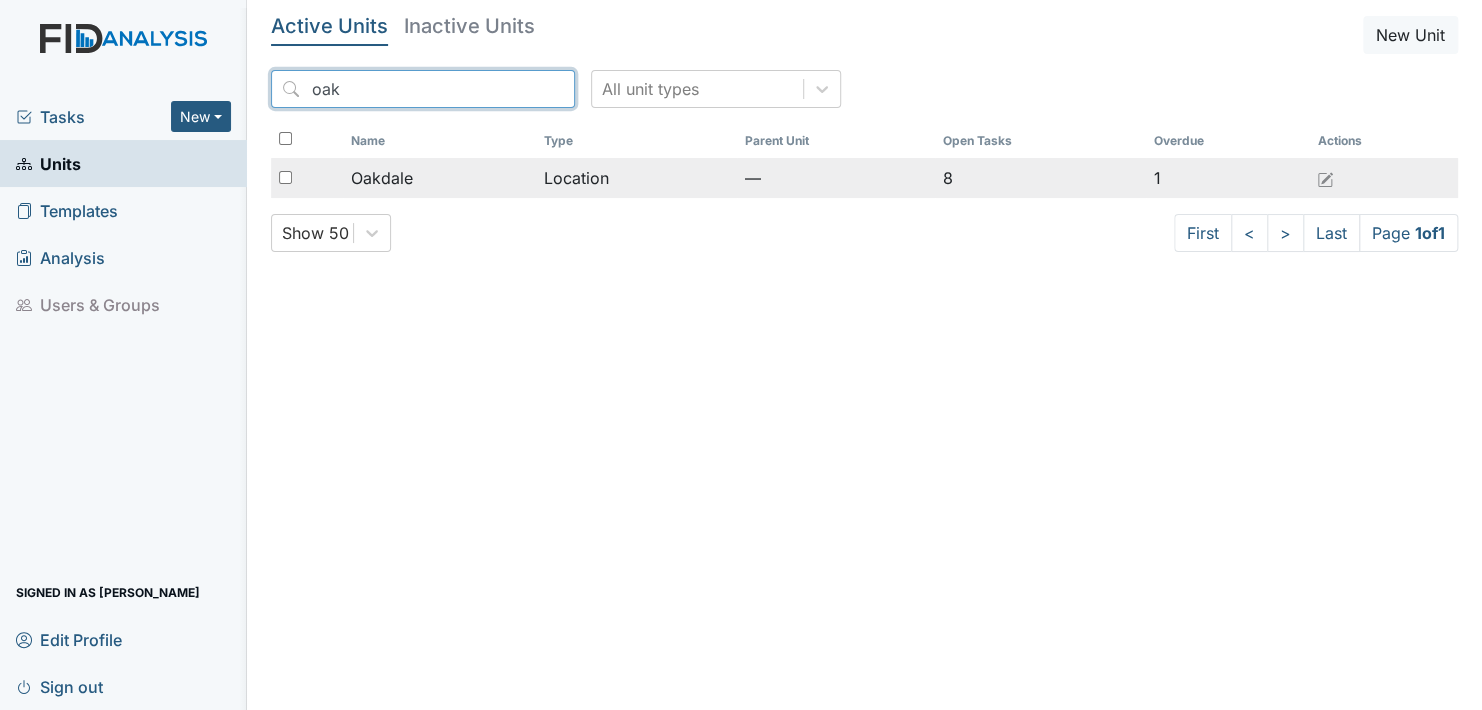 type on "oak" 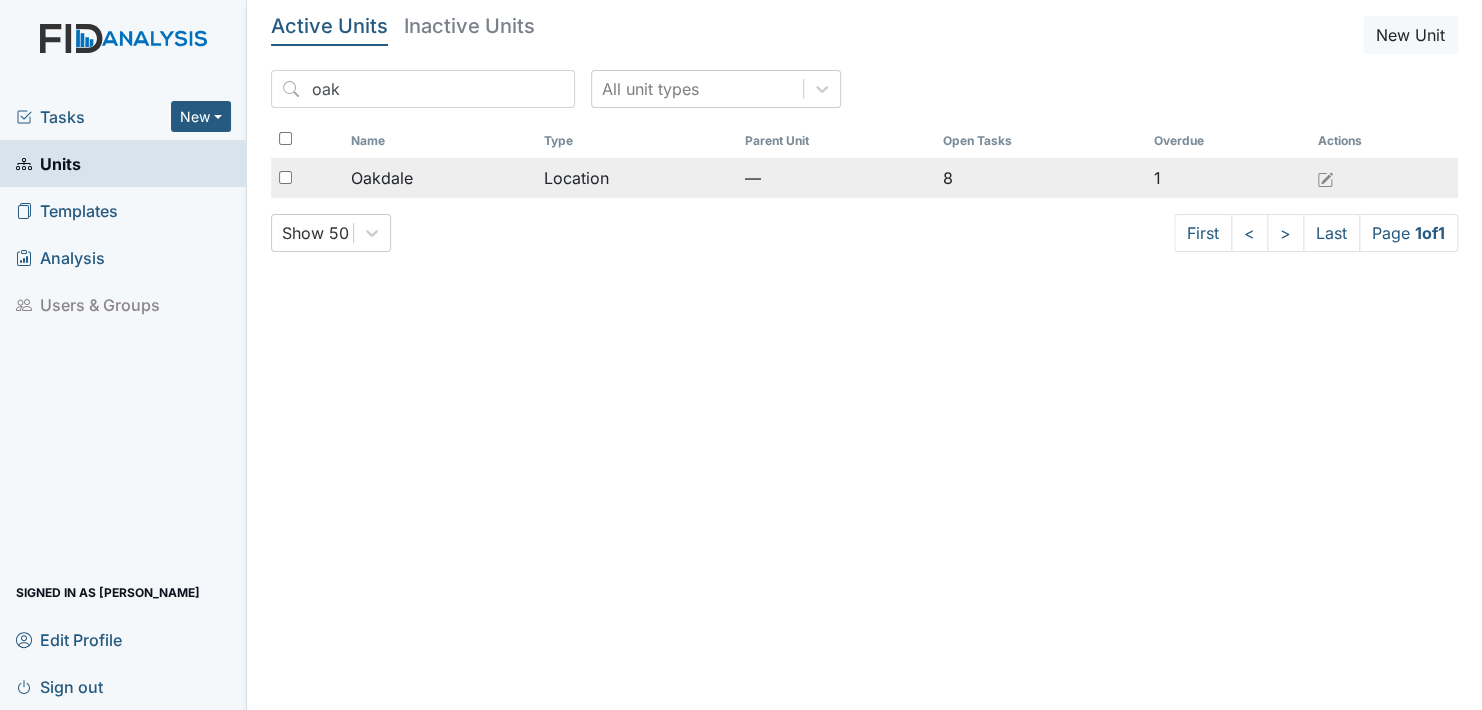 click on "Oakdale" at bounding box center (382, 178) 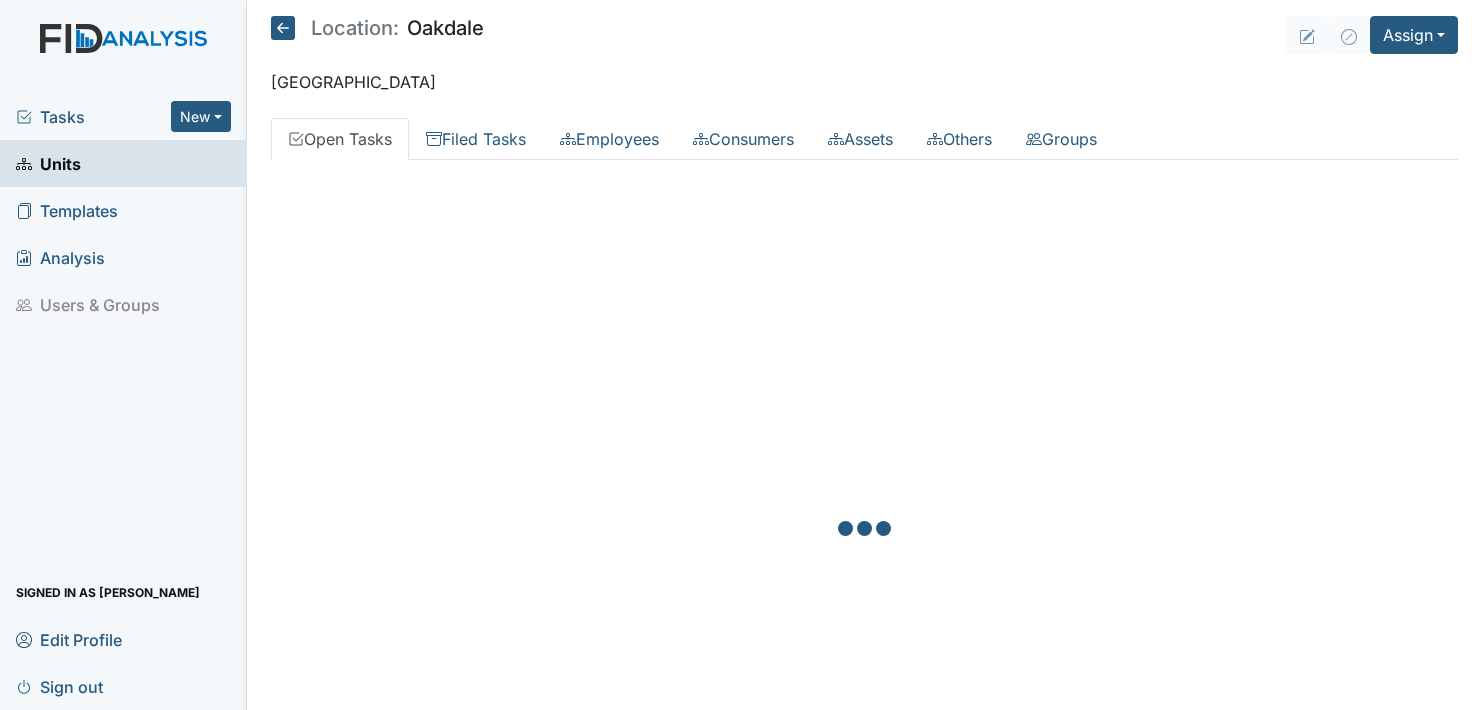 scroll, scrollTop: 0, scrollLeft: 0, axis: both 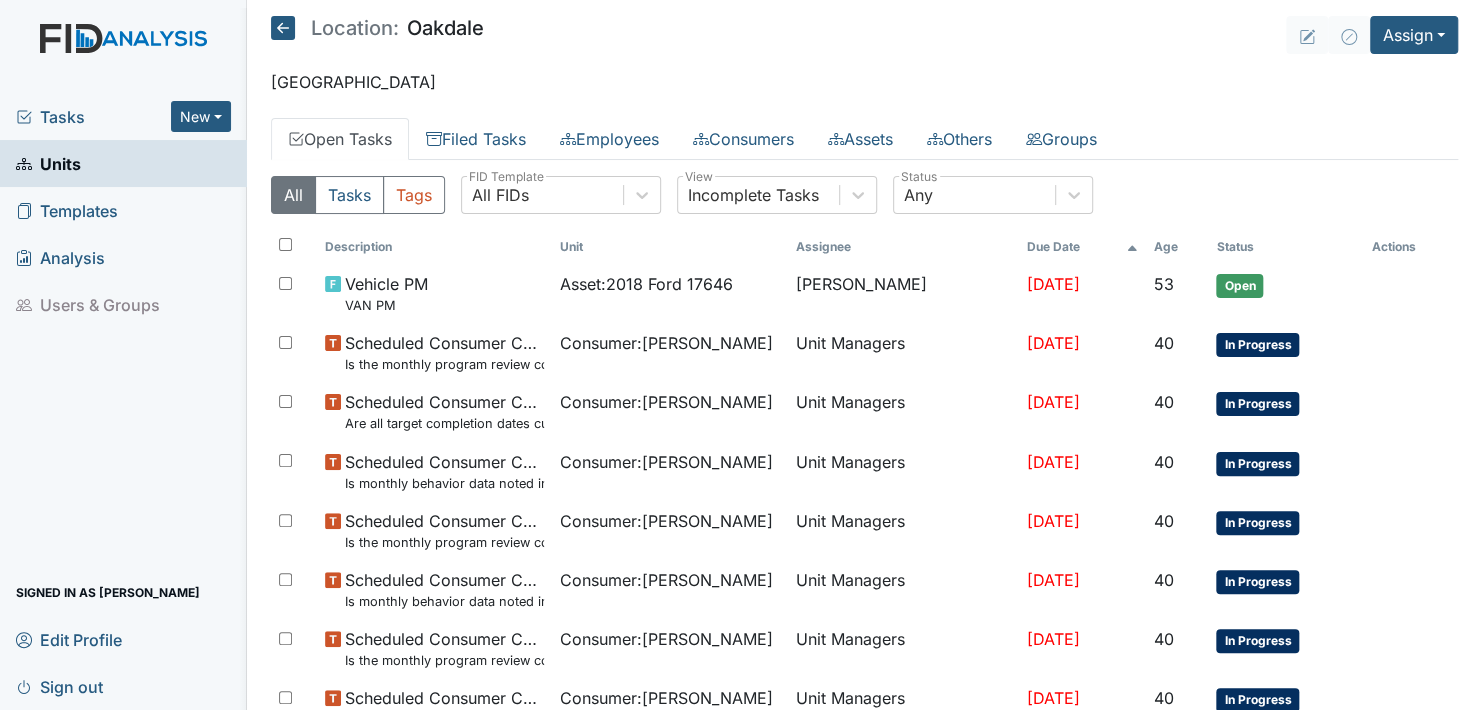 click on "Units" at bounding box center (48, 163) 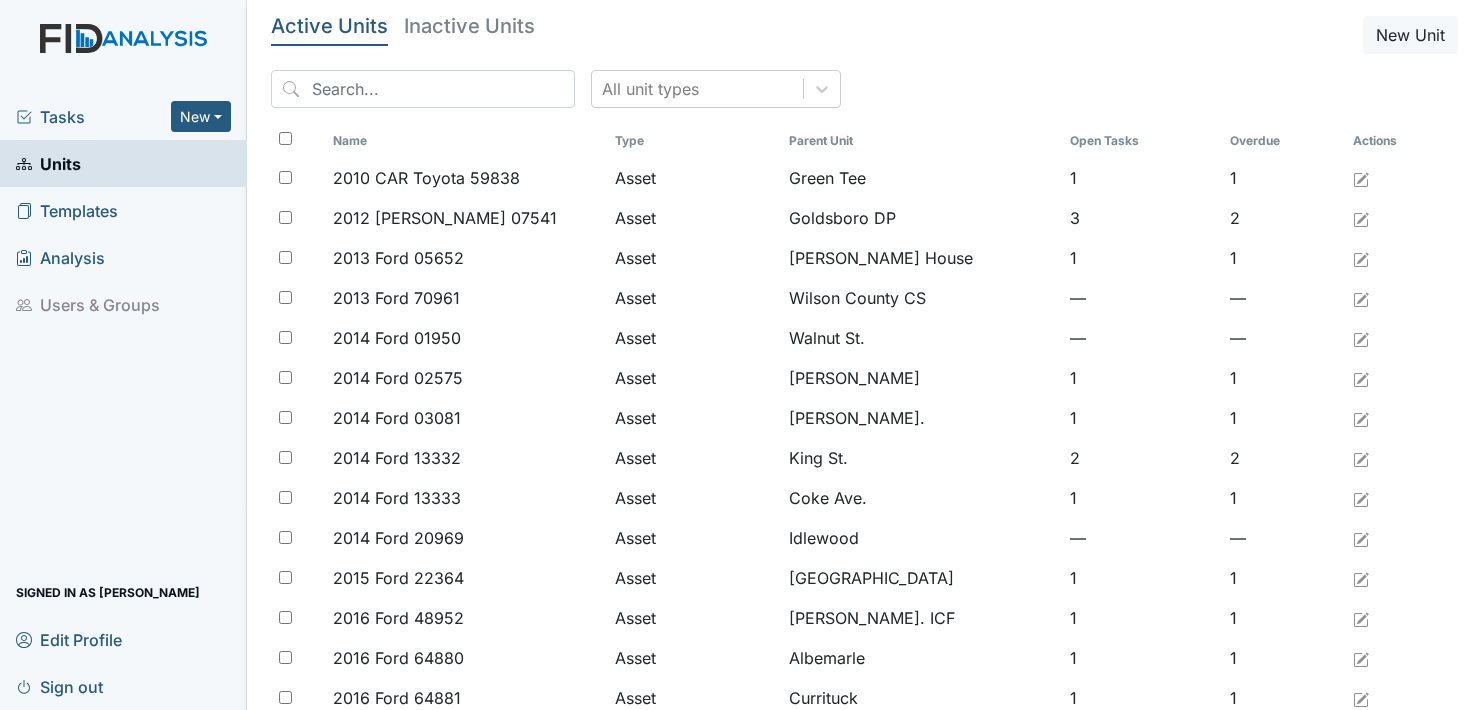 scroll, scrollTop: 0, scrollLeft: 0, axis: both 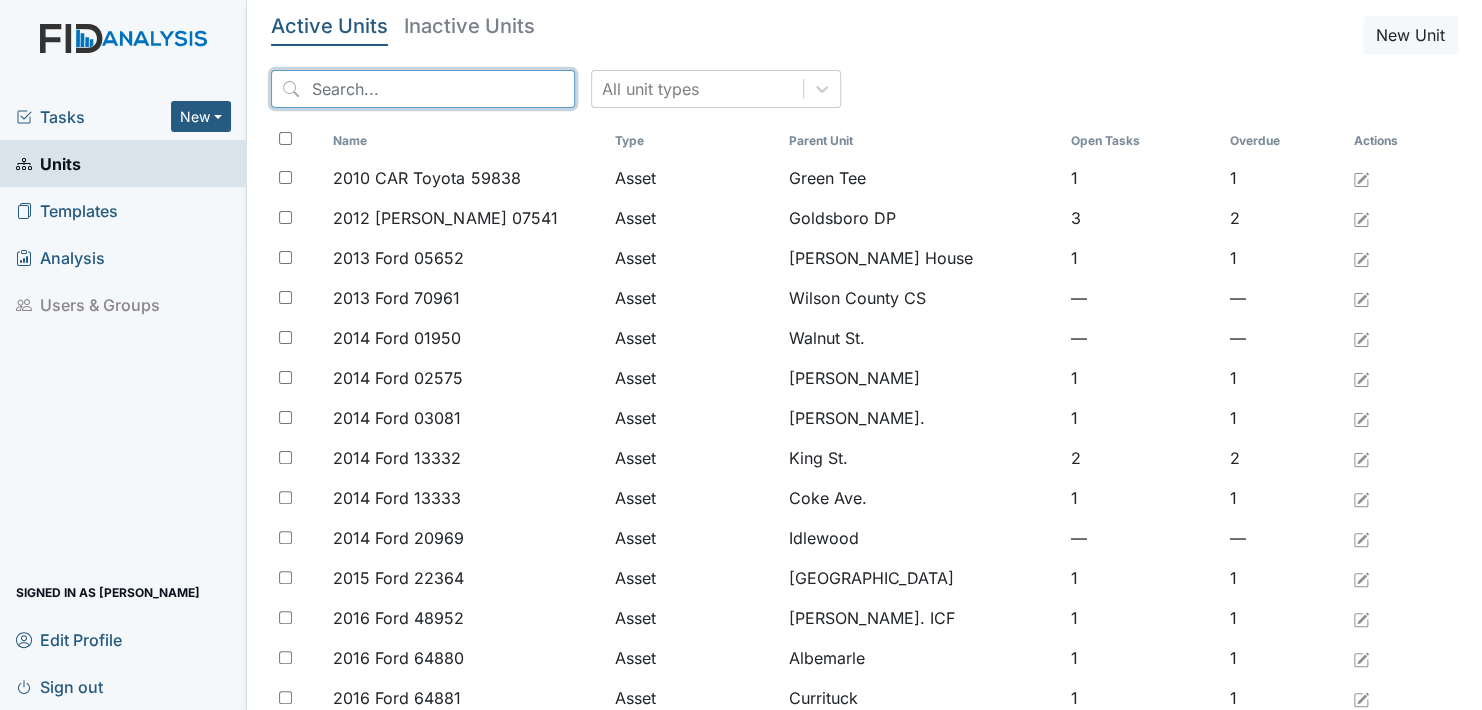 click at bounding box center (423, 89) 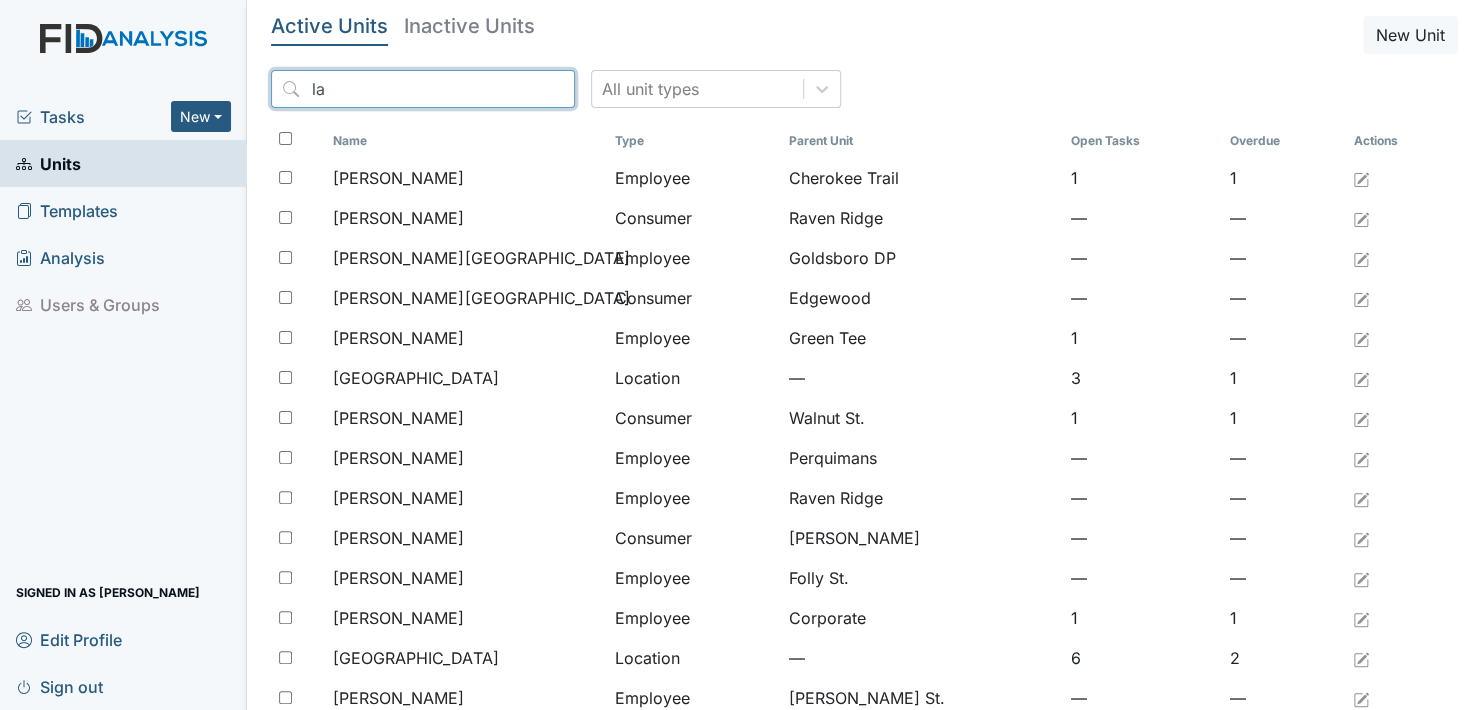 type on "l" 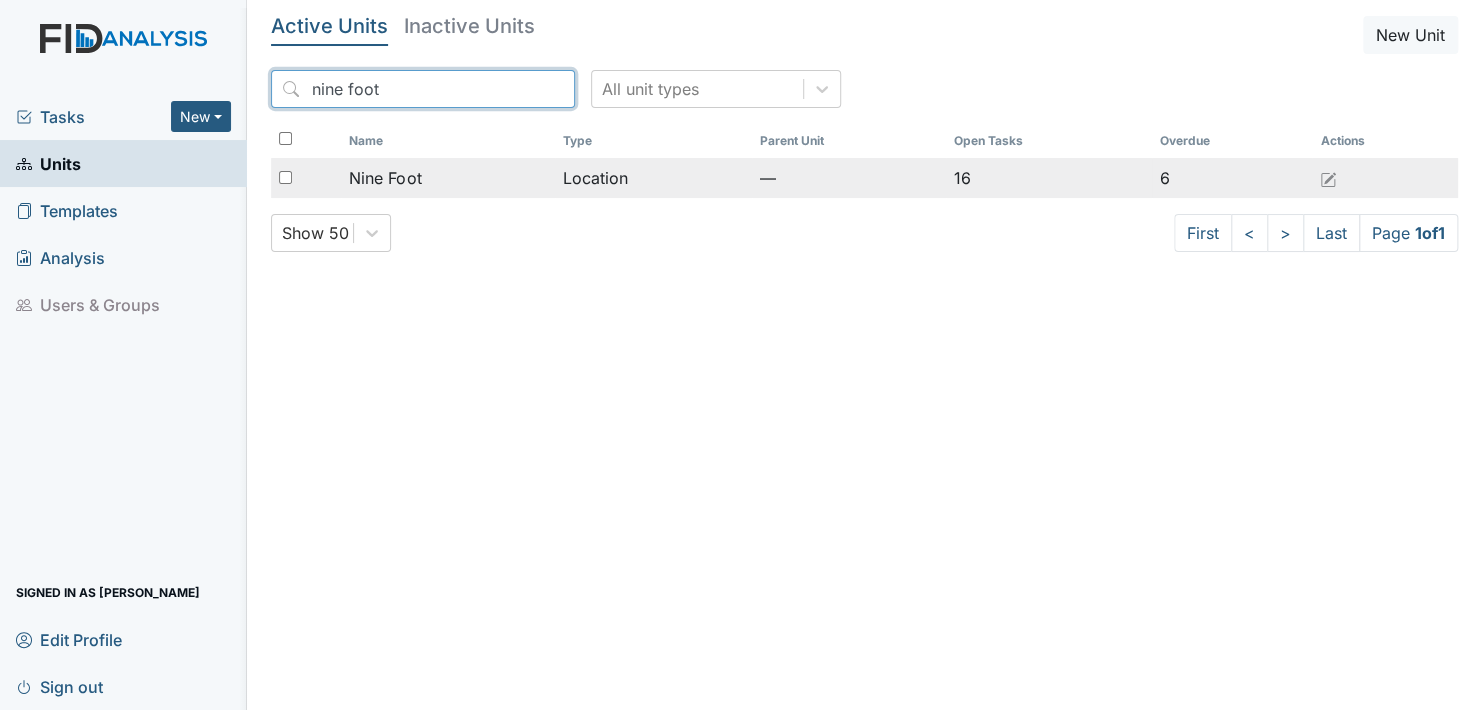 type on "nine foot" 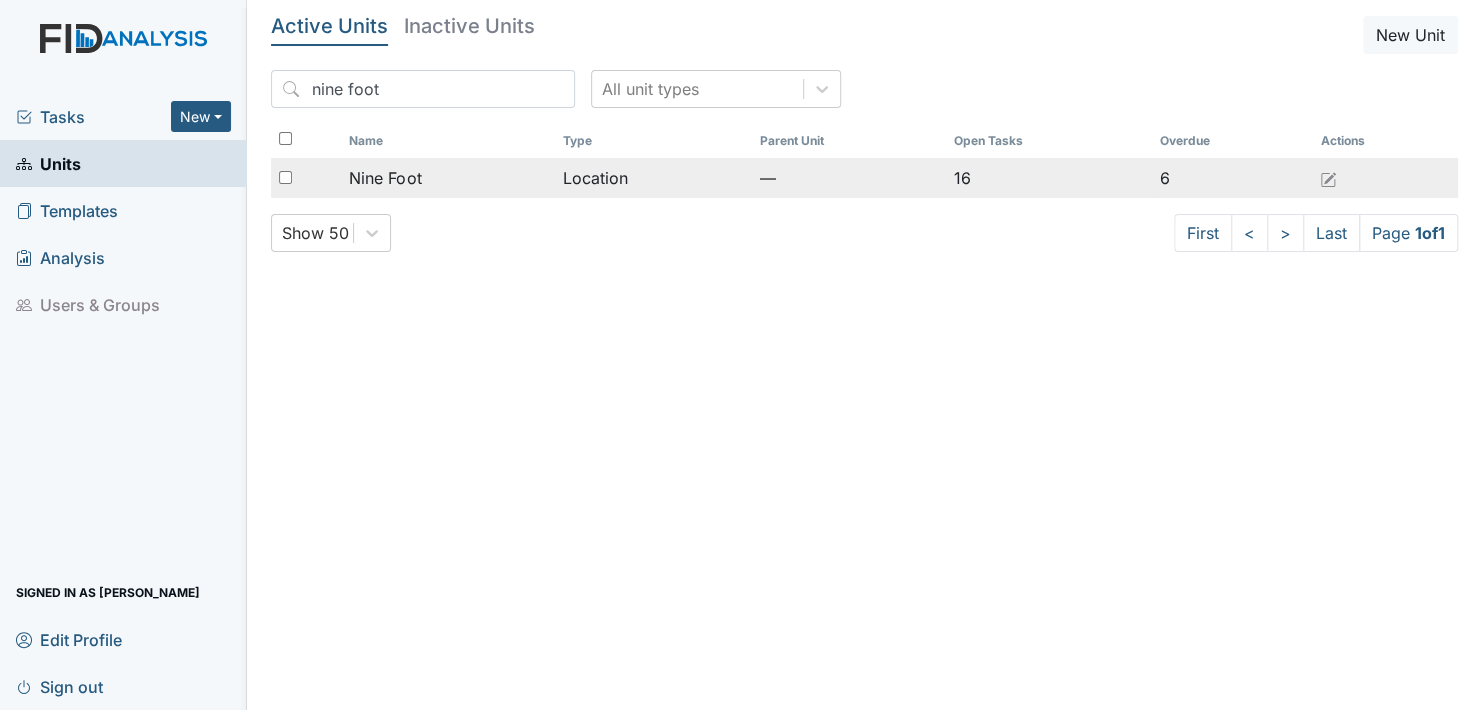 click on "Nine Foot" at bounding box center [385, 178] 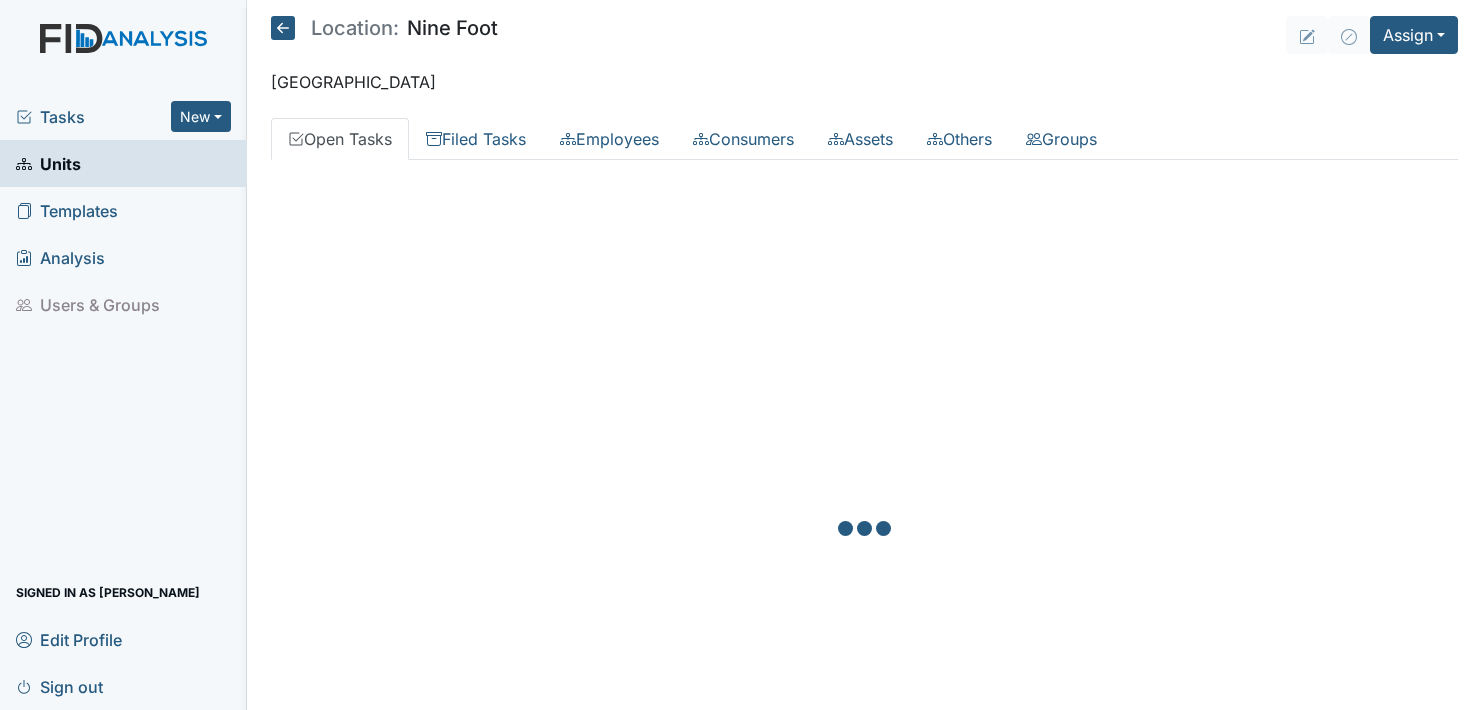 scroll, scrollTop: 0, scrollLeft: 0, axis: both 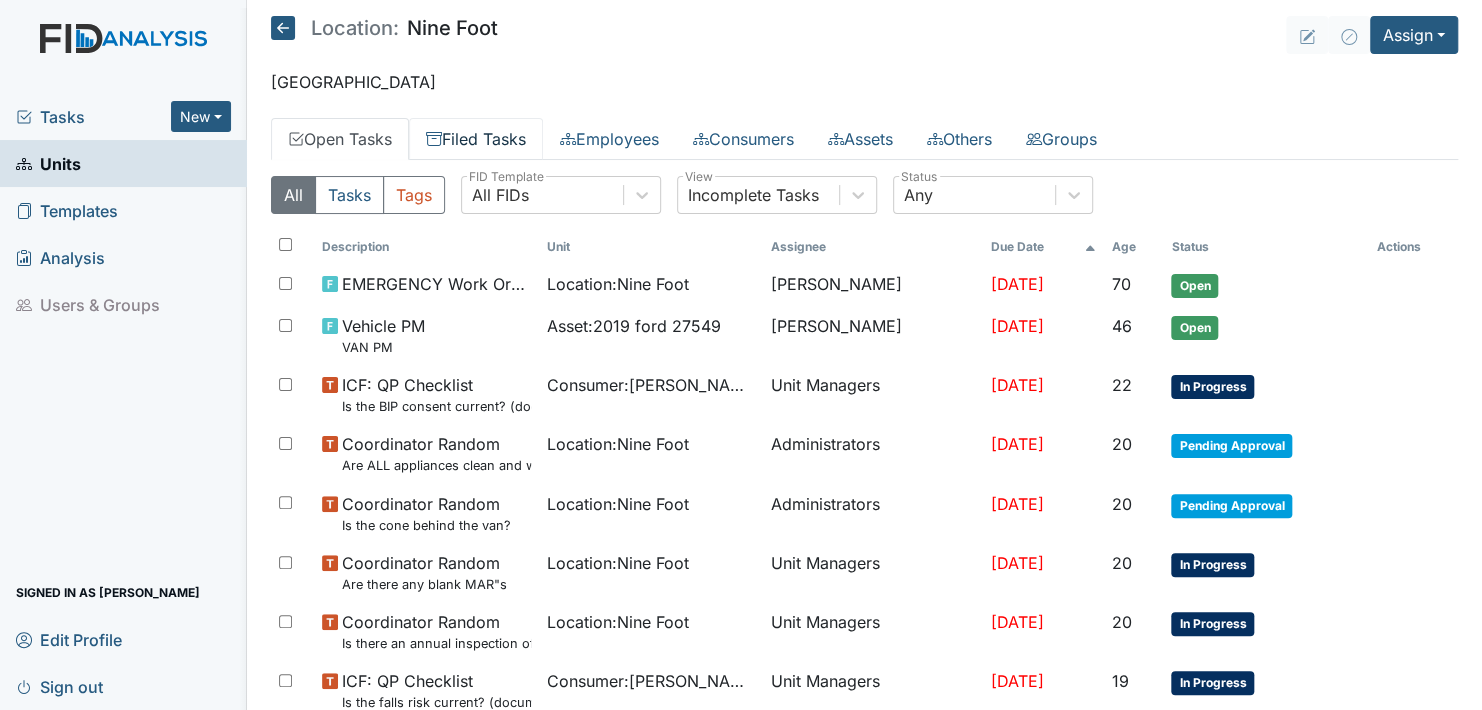 click on "Filed Tasks" at bounding box center (476, 139) 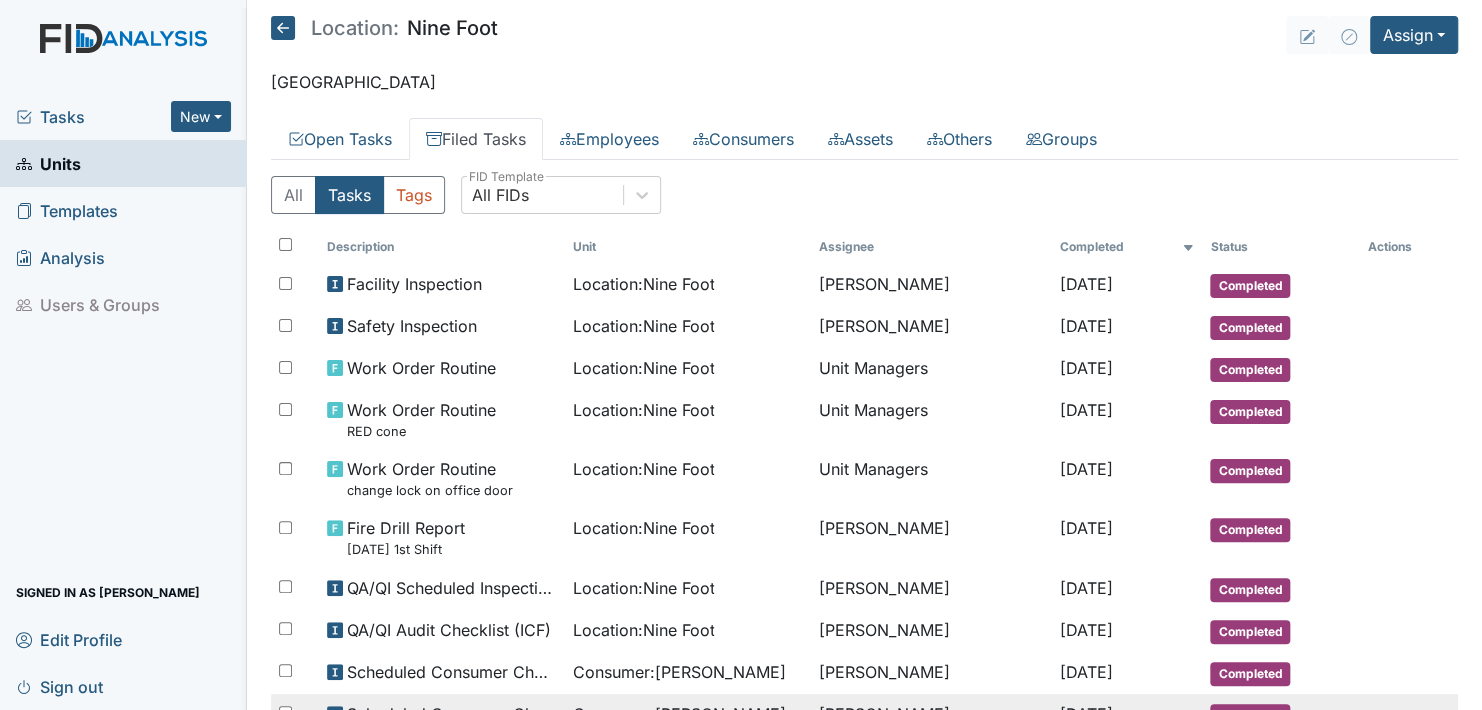 scroll, scrollTop: 100, scrollLeft: 0, axis: vertical 